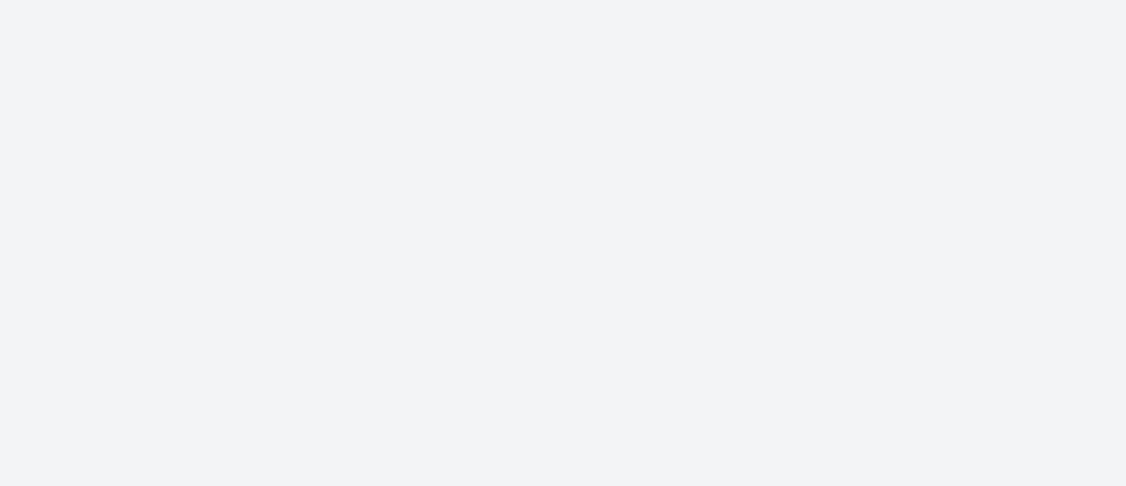 scroll, scrollTop: 0, scrollLeft: 0, axis: both 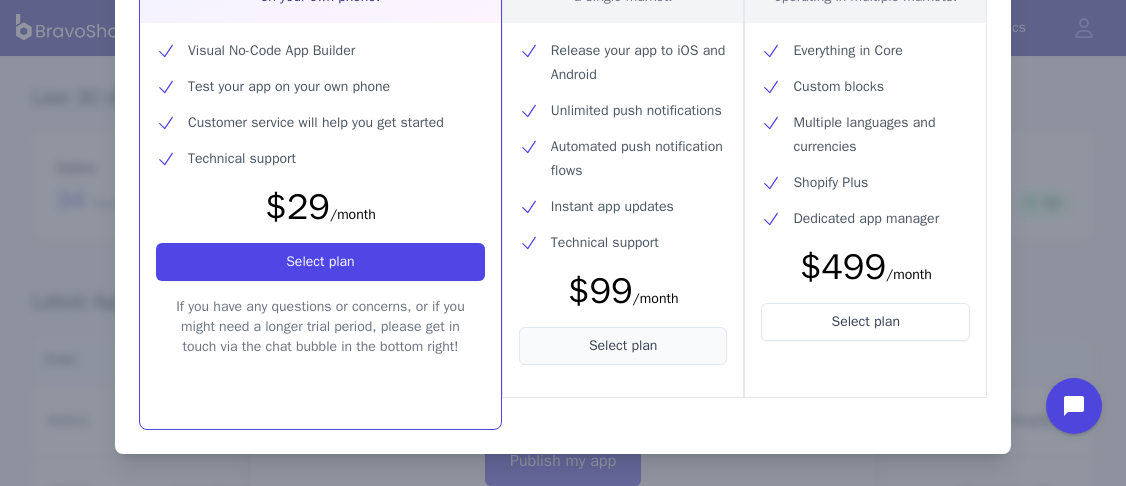 click on "Select plan" at bounding box center [623, 346] 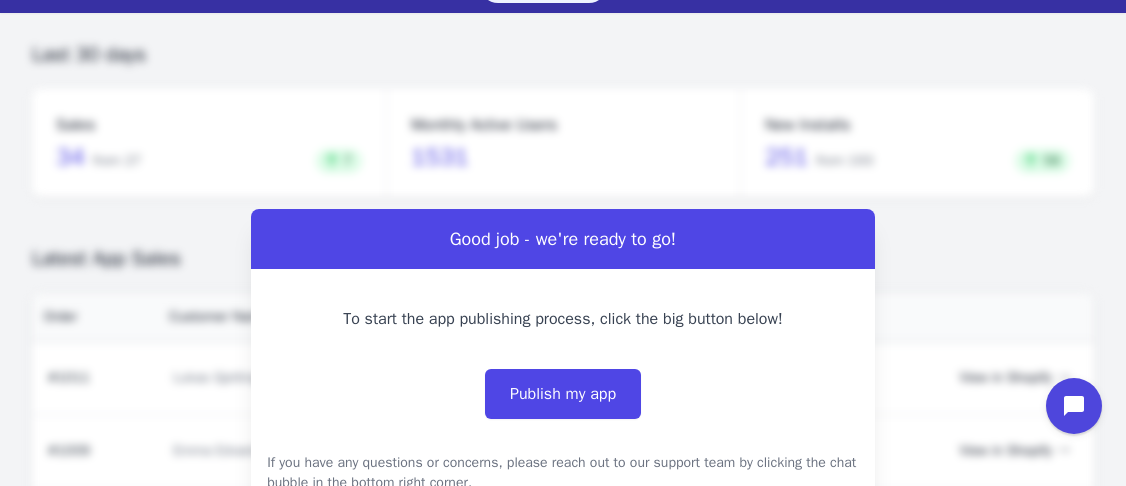 scroll, scrollTop: 0, scrollLeft: 0, axis: both 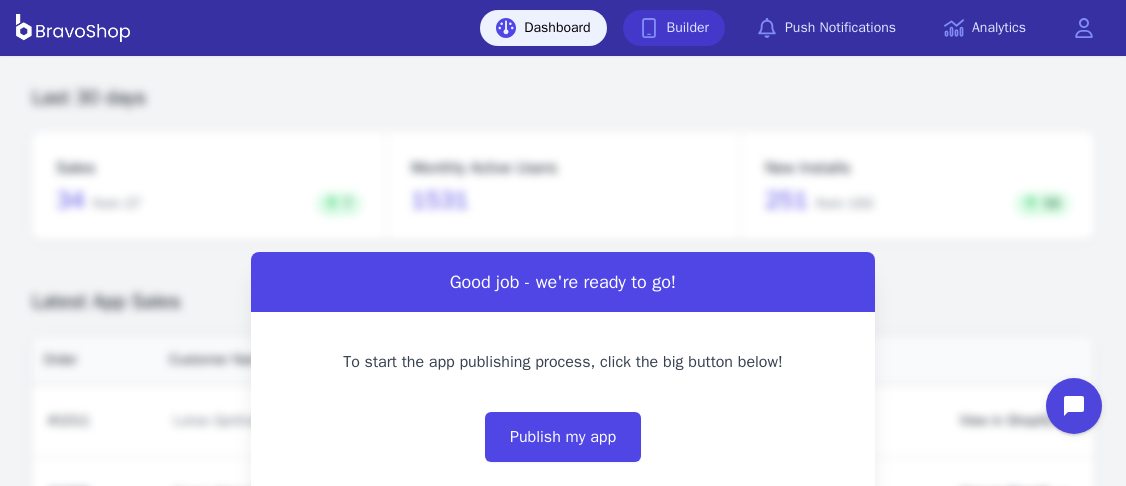 click on "Builder" at bounding box center [674, 28] 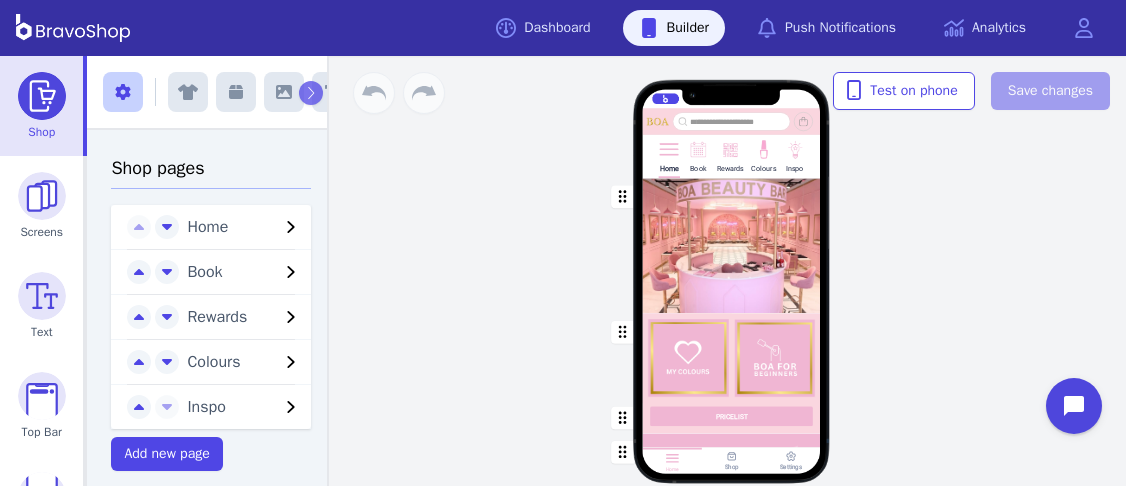 click on "Colours" at bounding box center (233, 227) 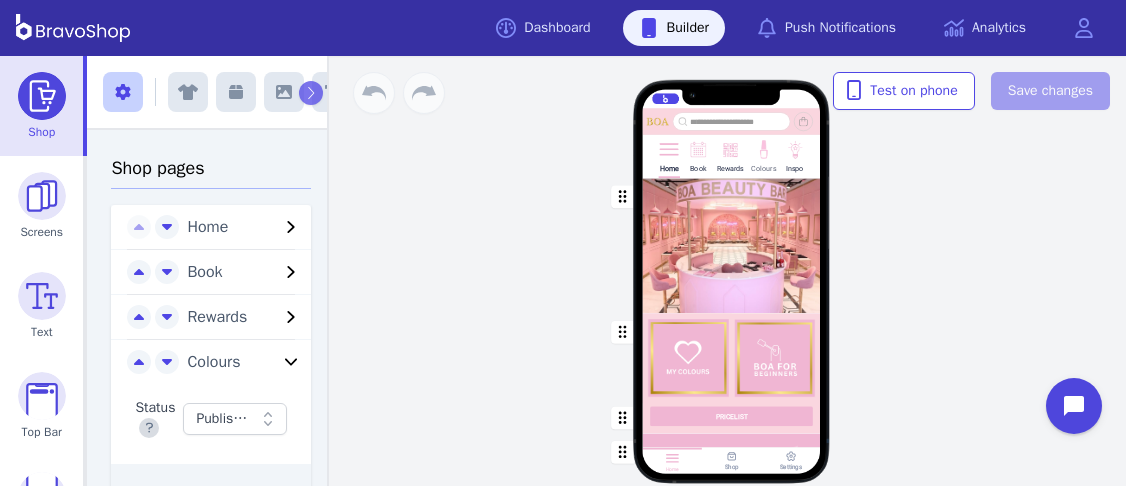 click at bounding box center [668, 148] 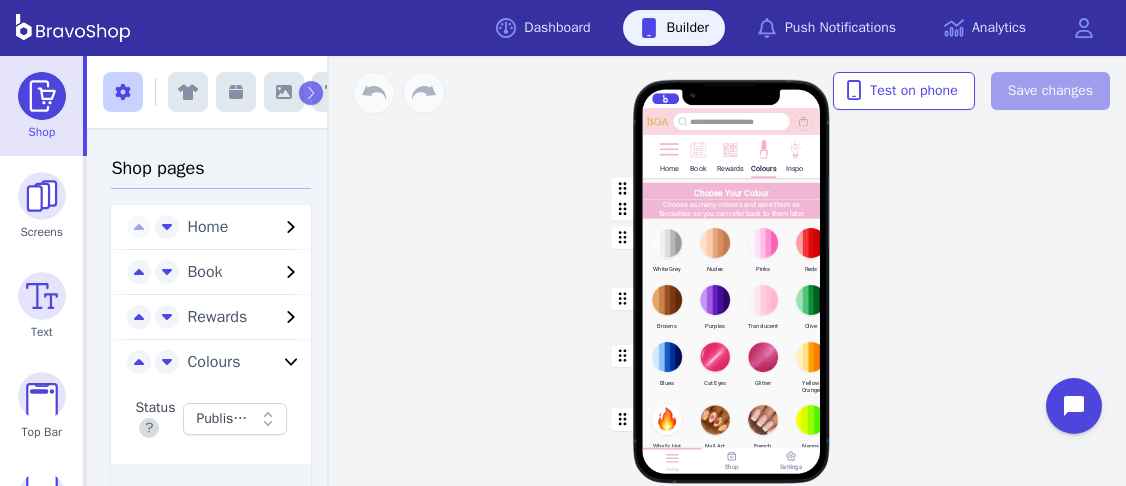 click at bounding box center [732, 189] 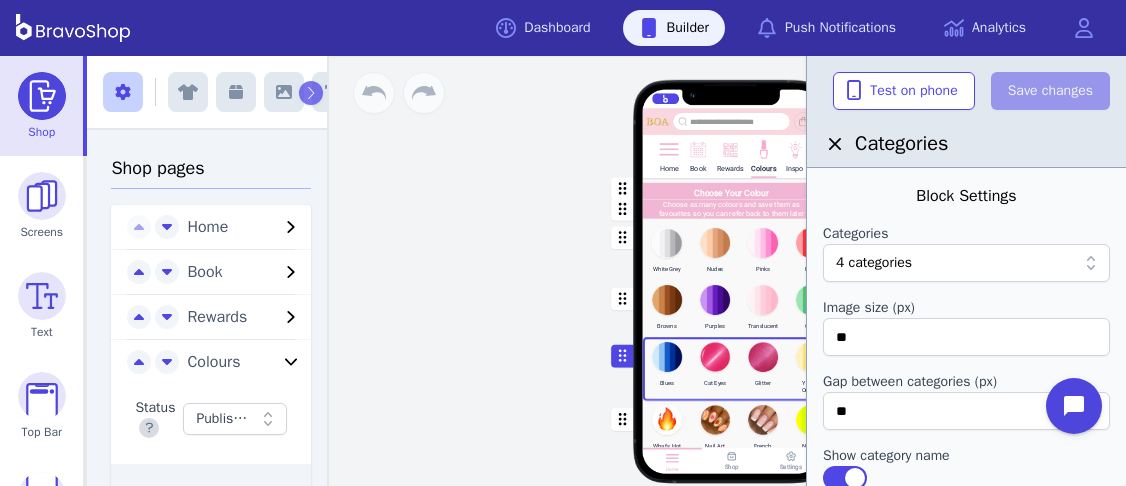 click on "Home Book Rewards Colours Inspo Choose Your Colour Choose as many colours and save them as favourites so you can refer back to them later
White Grey Nudes Pinks Reds Browns Purples Translucent Olive Blues Cat Eyes Glitter Yellow Orange What's Hot Nail Art French Neons Drag a block here to get started Home Shop Settings" at bounding box center [731, 271] 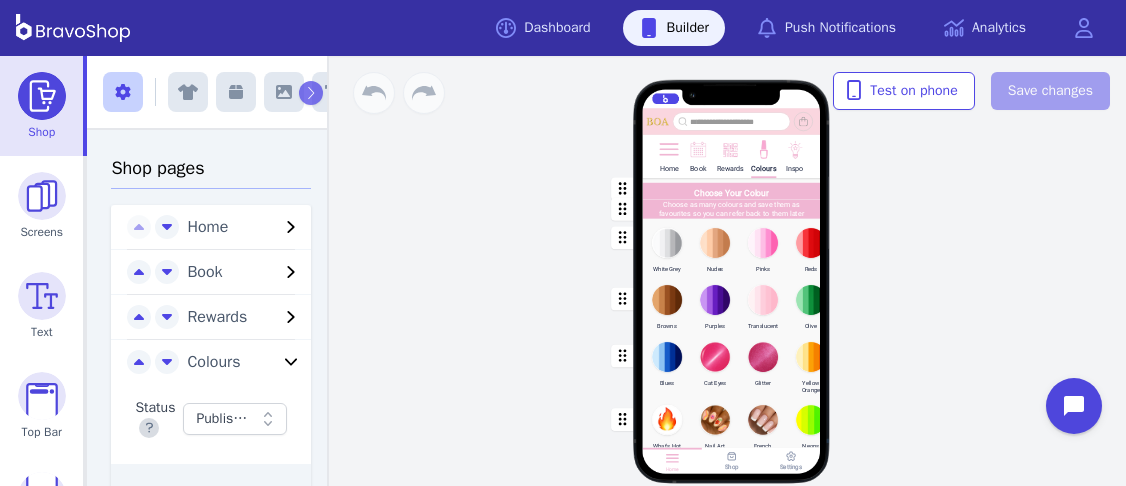 click at bounding box center (732, 189) 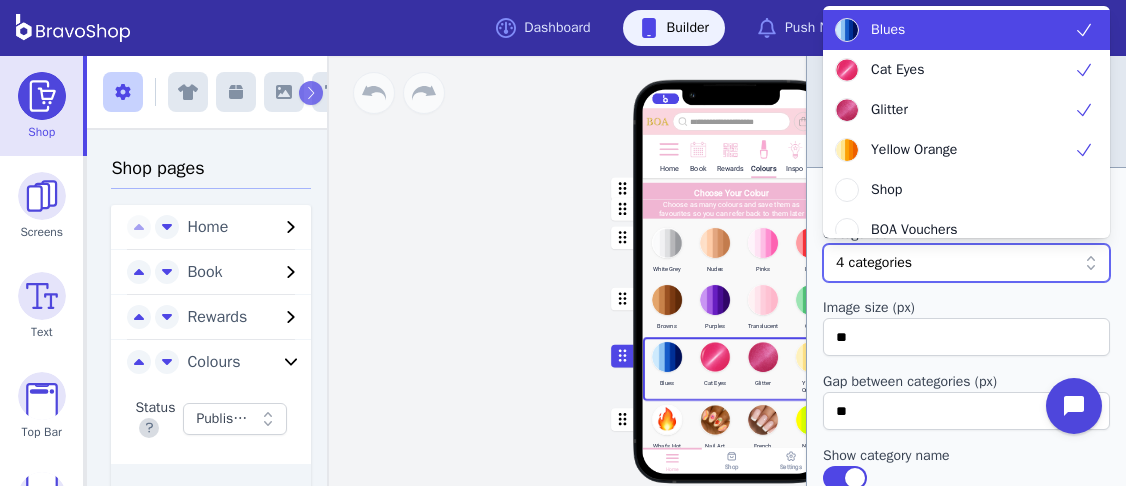 click at bounding box center [994, 263] 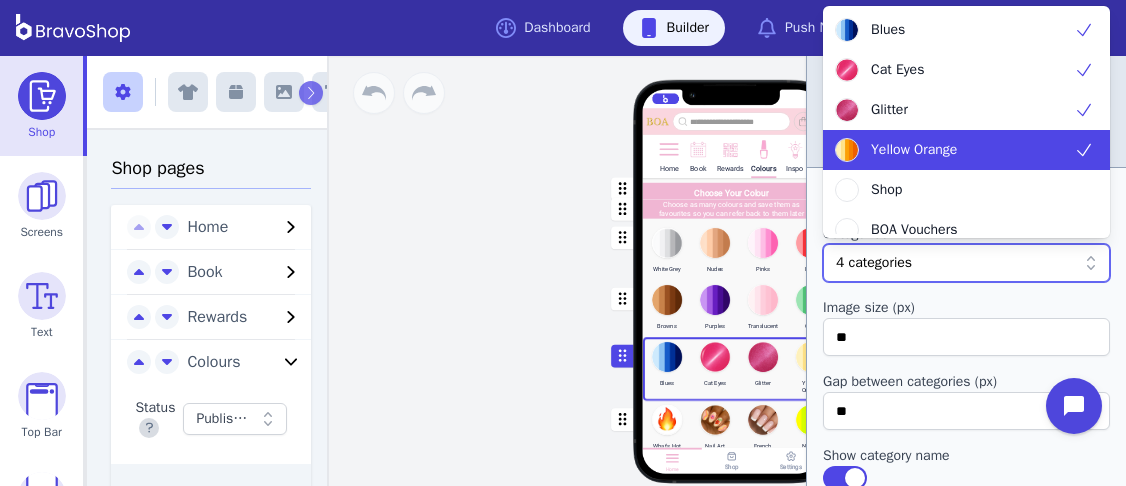click on "Yellow Orange" at bounding box center (954, 150) 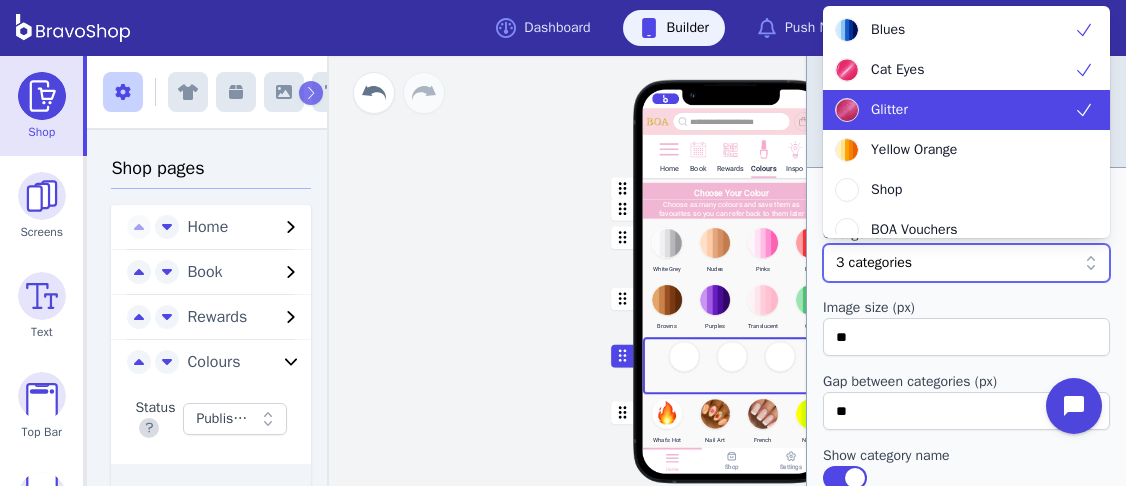 click on "Glitter" at bounding box center (954, 110) 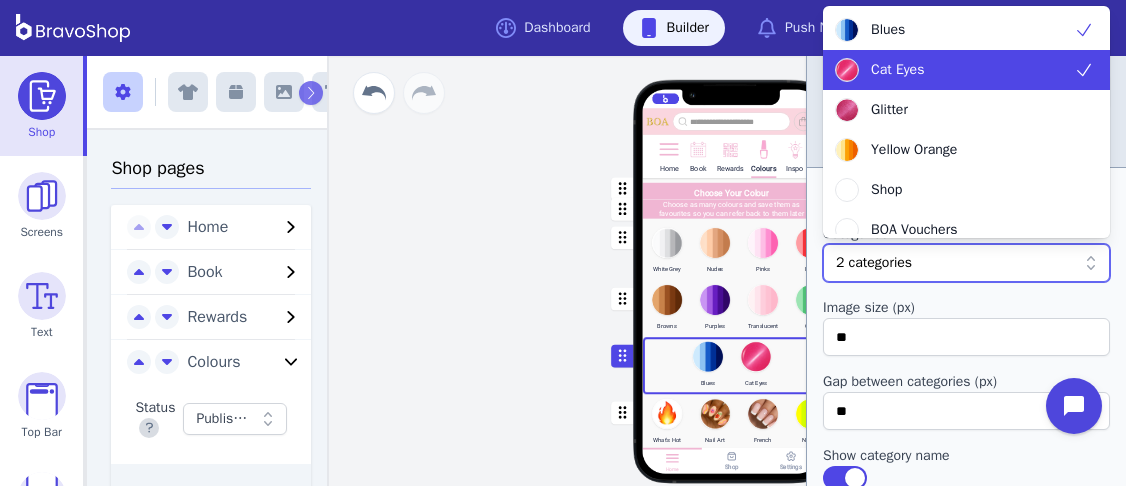 click on "Cat Eyes" at bounding box center [954, 70] 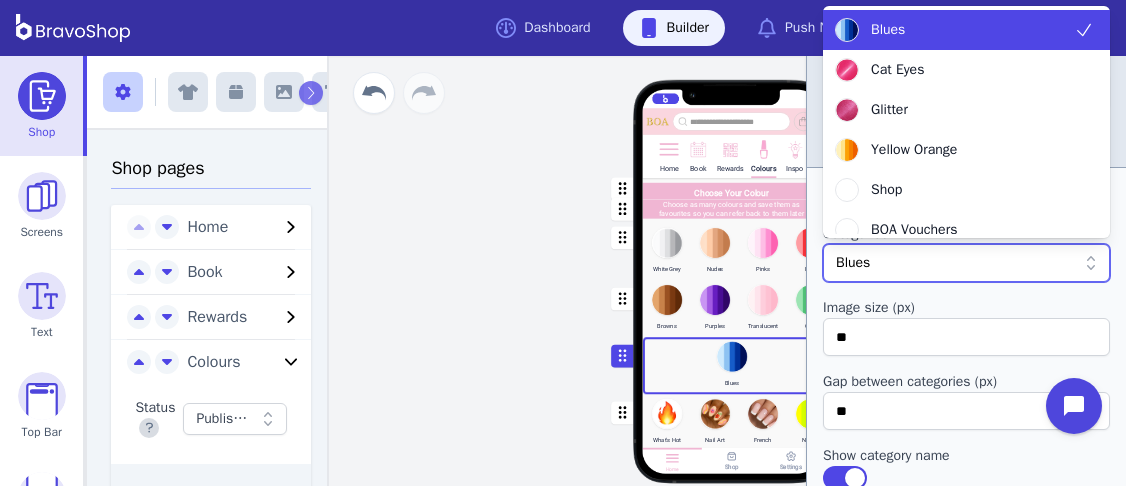 click on "Blues" at bounding box center (954, 30) 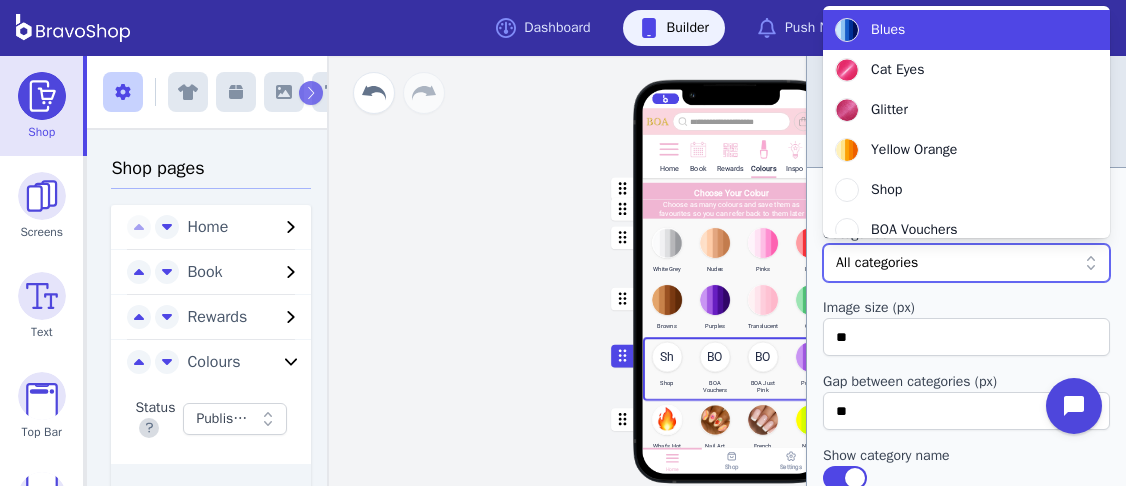 click on "Blues" at bounding box center (954, 30) 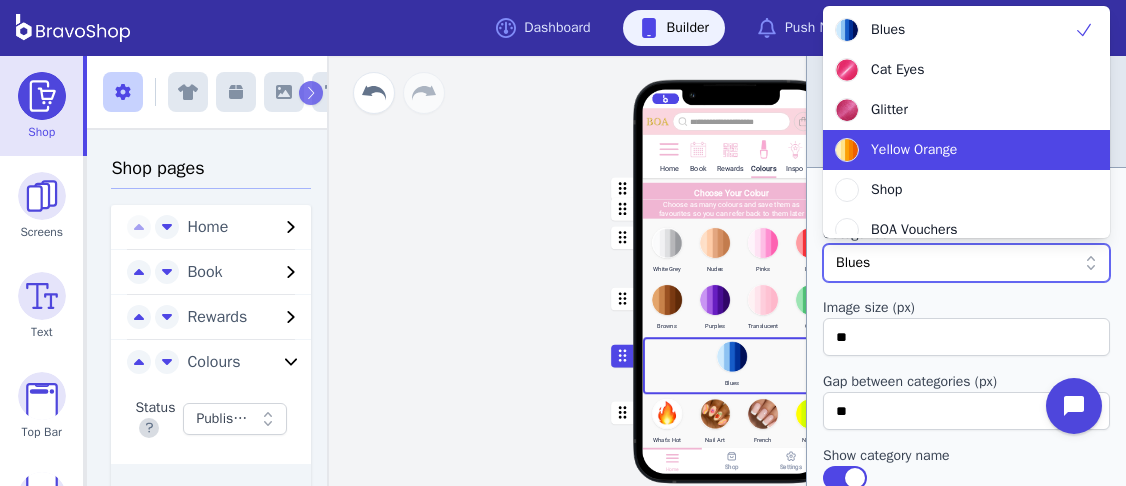 click on "Yellow Orange" at bounding box center [954, 150] 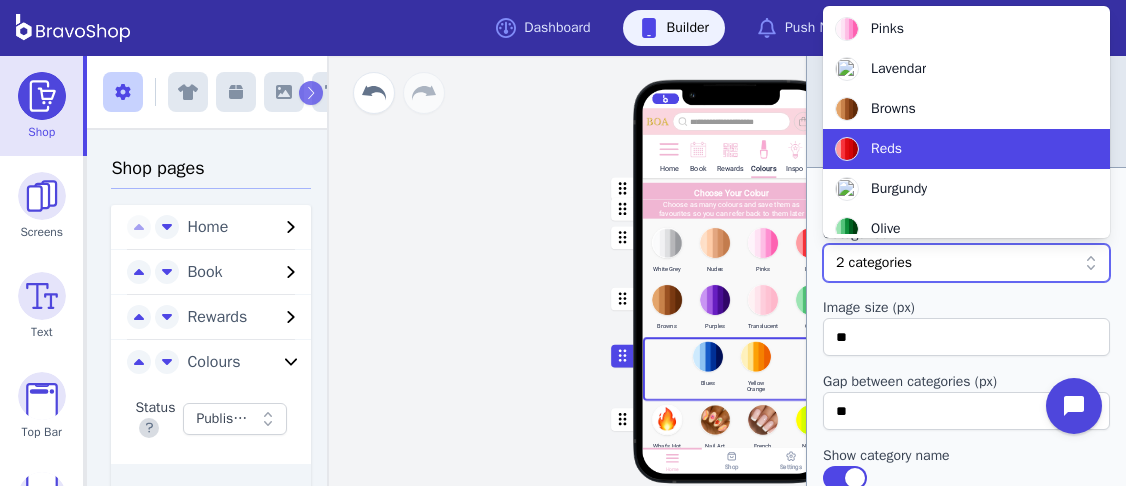 scroll, scrollTop: 576, scrollLeft: 0, axis: vertical 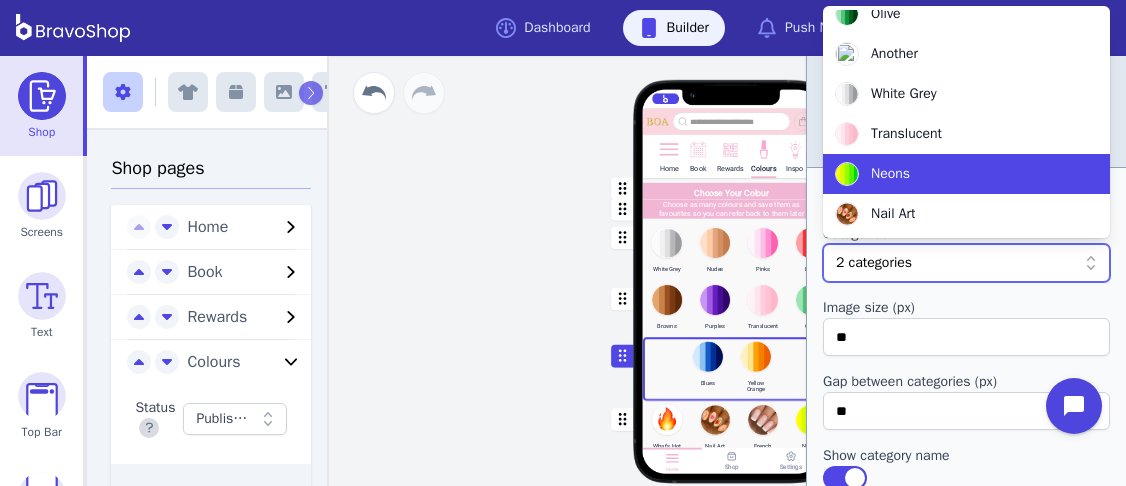 click on "Neons" at bounding box center [954, 174] 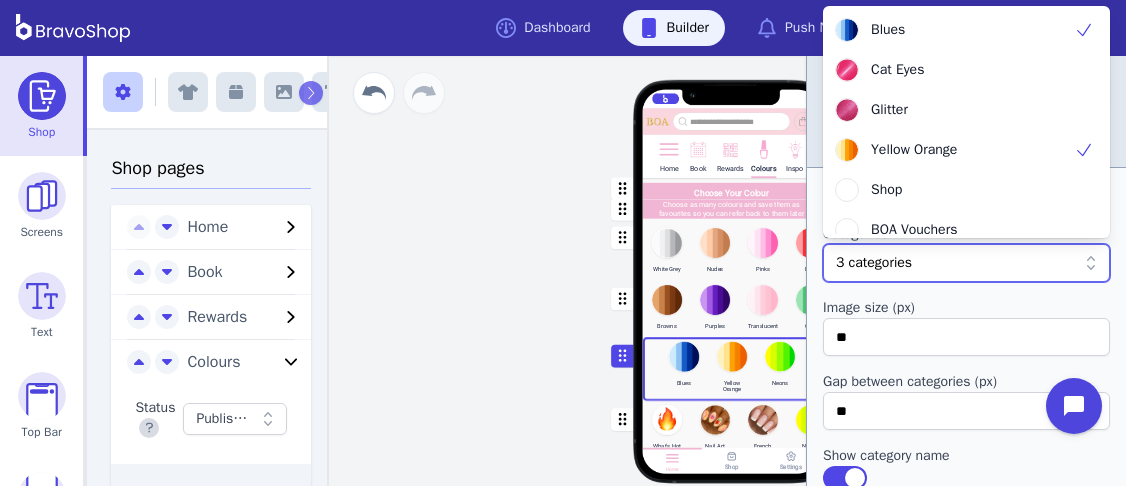 scroll, scrollTop: 656, scrollLeft: 0, axis: vertical 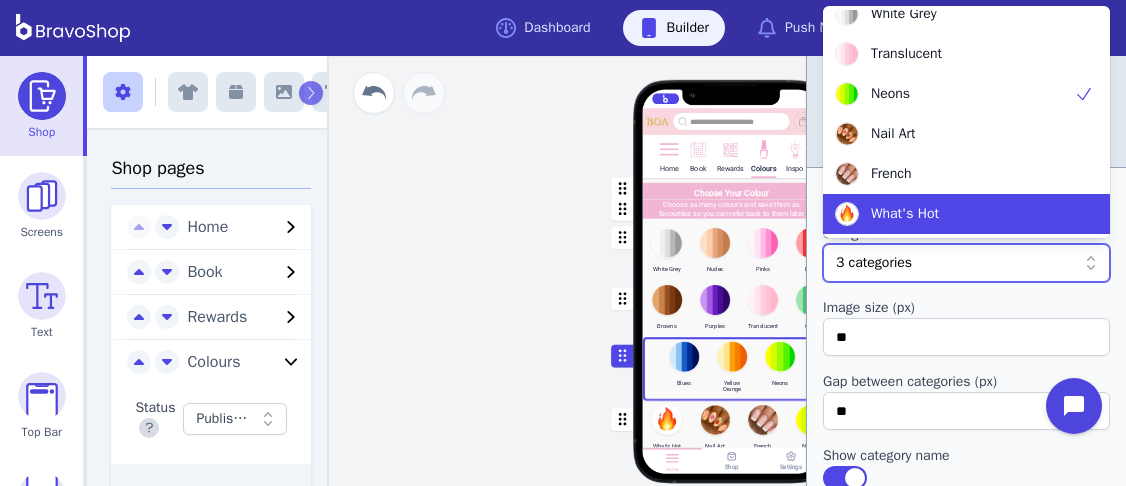 click on "What's Hot" at bounding box center [954, 214] 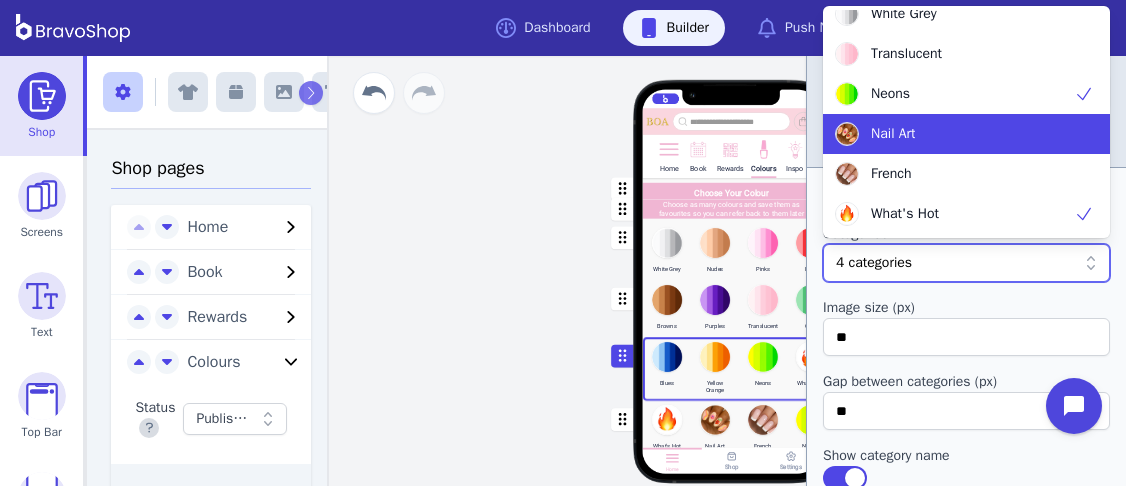 click on "Home Book Rewards Colours Inspo Choose Your Colour Choose as many colours and save them as favourites so you can refer back to them later
White Grey Nudes Pinks Reds Browns Purples Translucent Olive Blues Yellow Orange Neons What's Hot What's Hot Nail Art French Neons Drag a block here to get started Home Shop Settings" at bounding box center (731, 271) 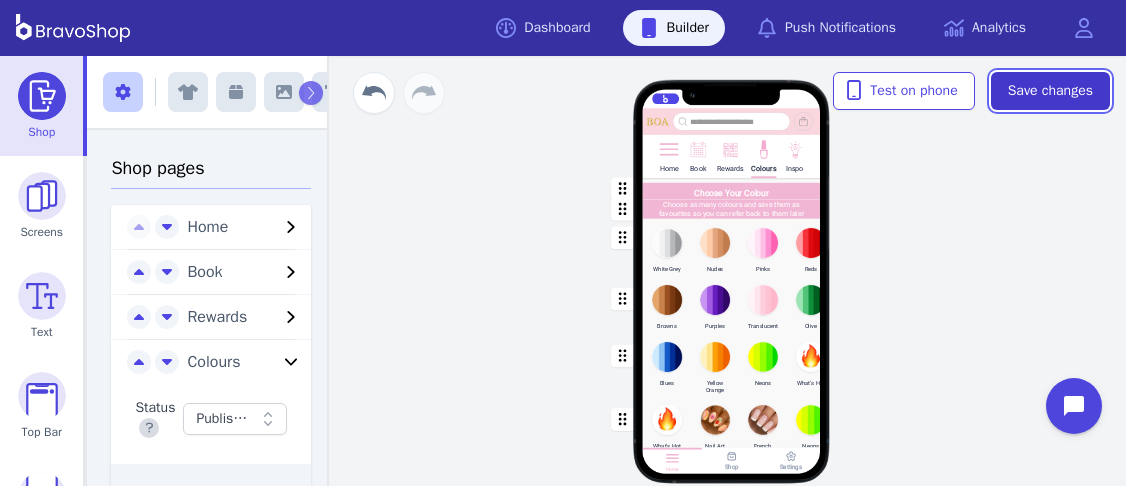 click on "Save changes" at bounding box center (1050, 91) 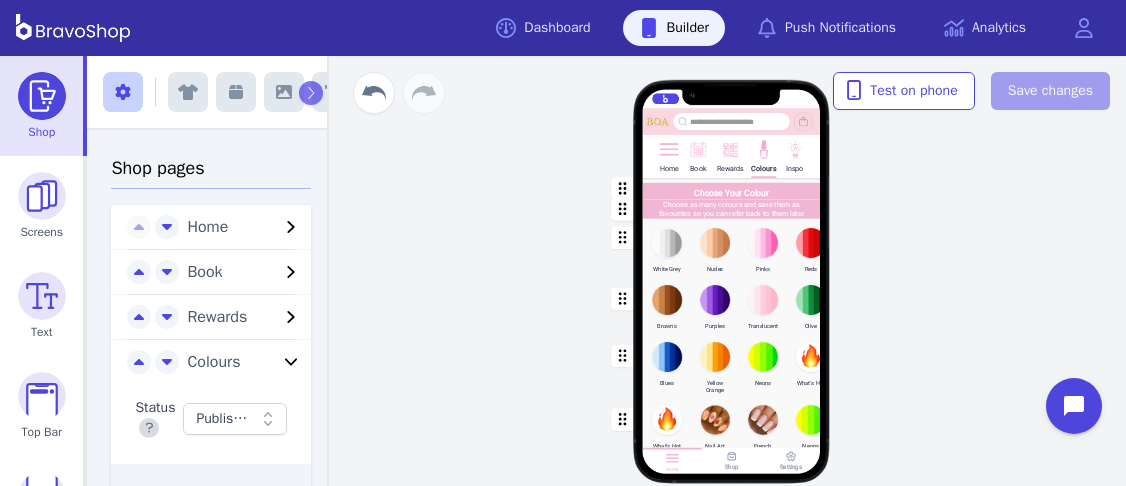 click at bounding box center (732, 189) 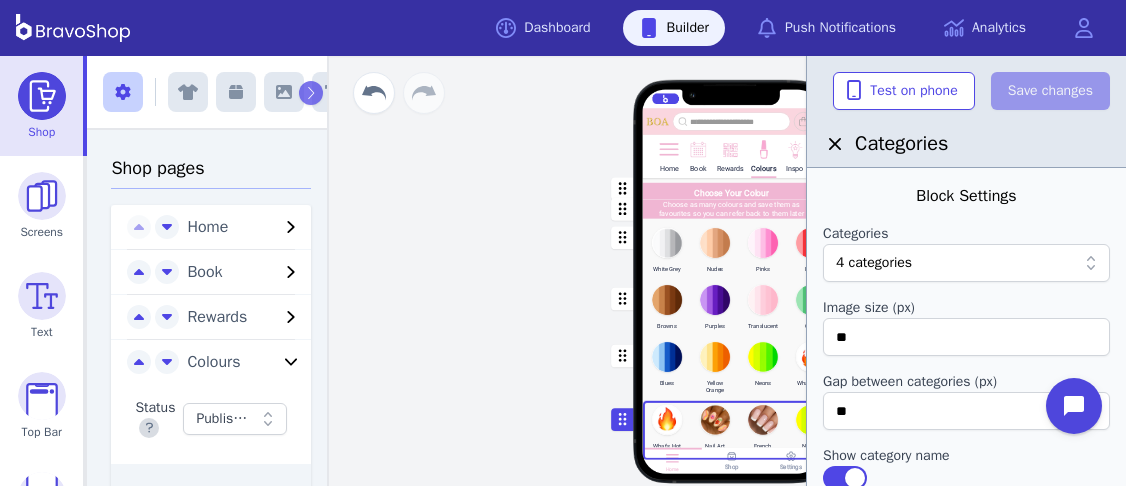 click at bounding box center [994, 263] 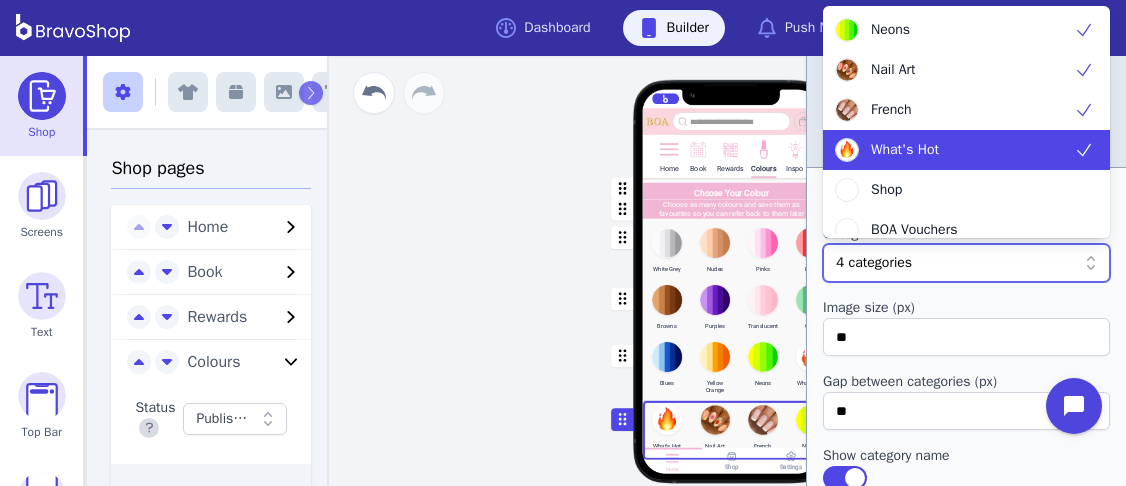 click at bounding box center [1084, 150] 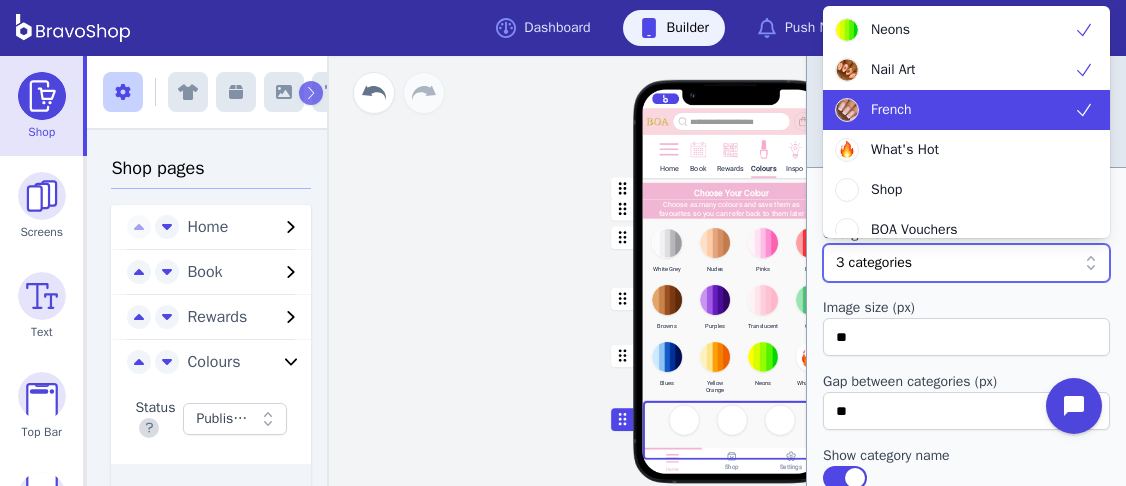 click at bounding box center (1084, 110) 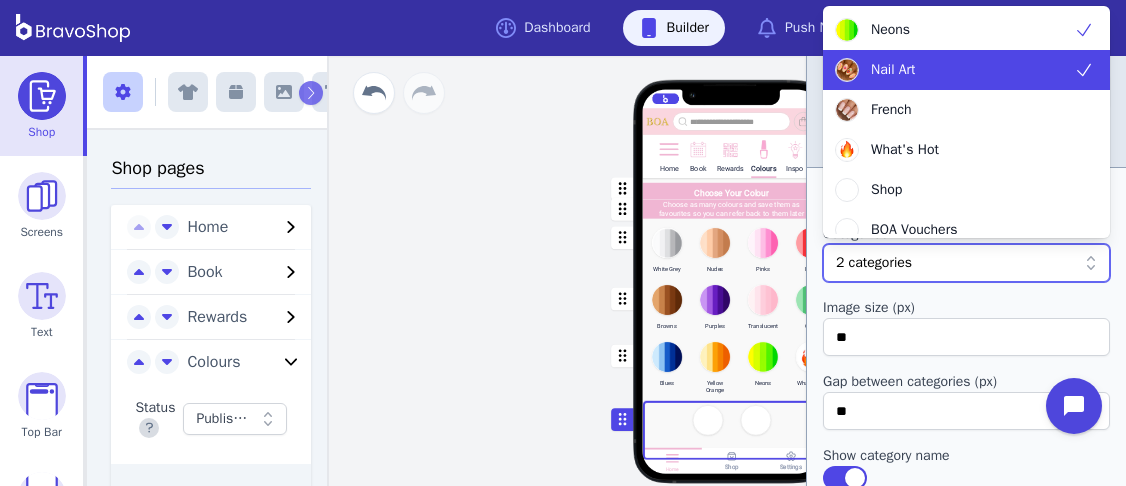 click at bounding box center (1084, 70) 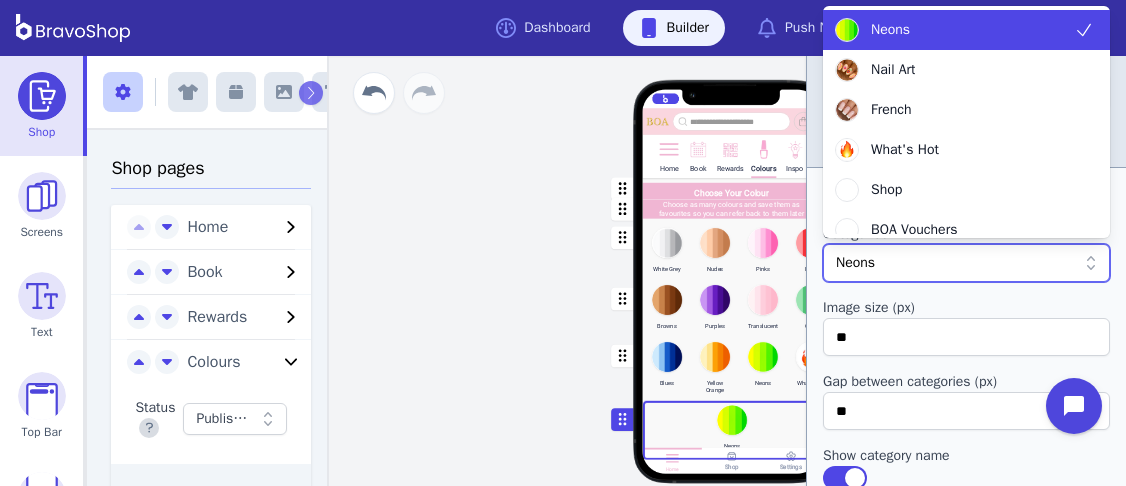 click at bounding box center (1084, 30) 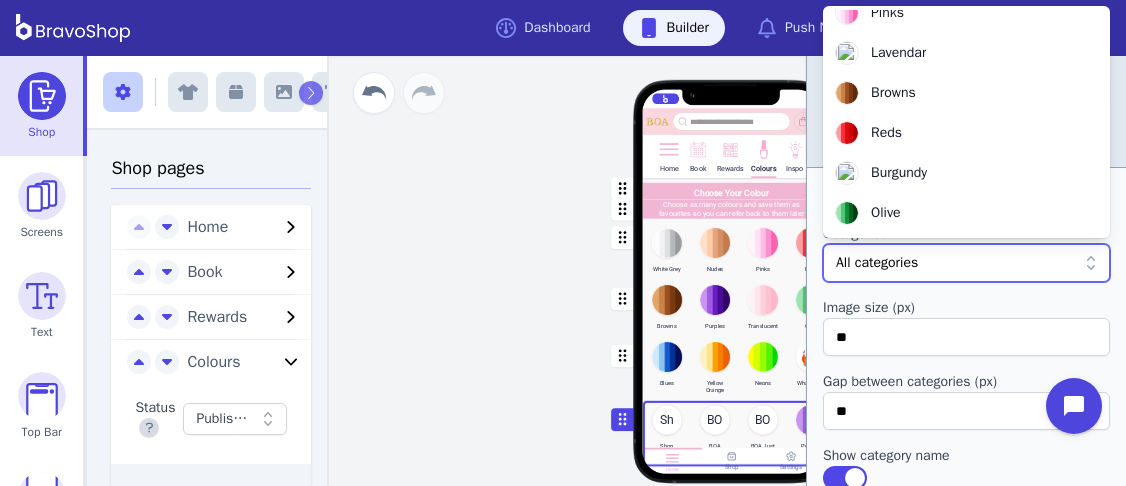 scroll, scrollTop: 656, scrollLeft: 0, axis: vertical 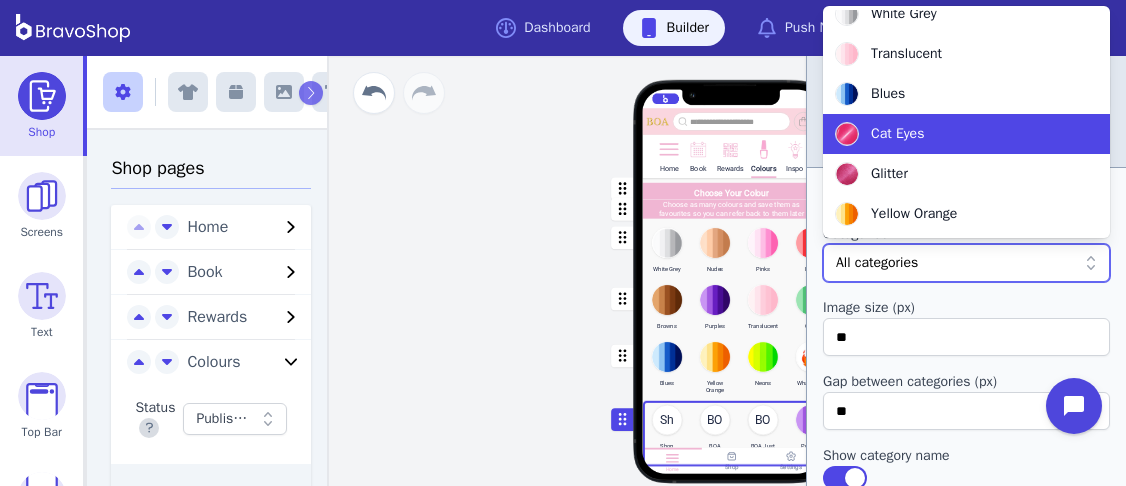 click on "Cat Eyes" at bounding box center [954, 134] 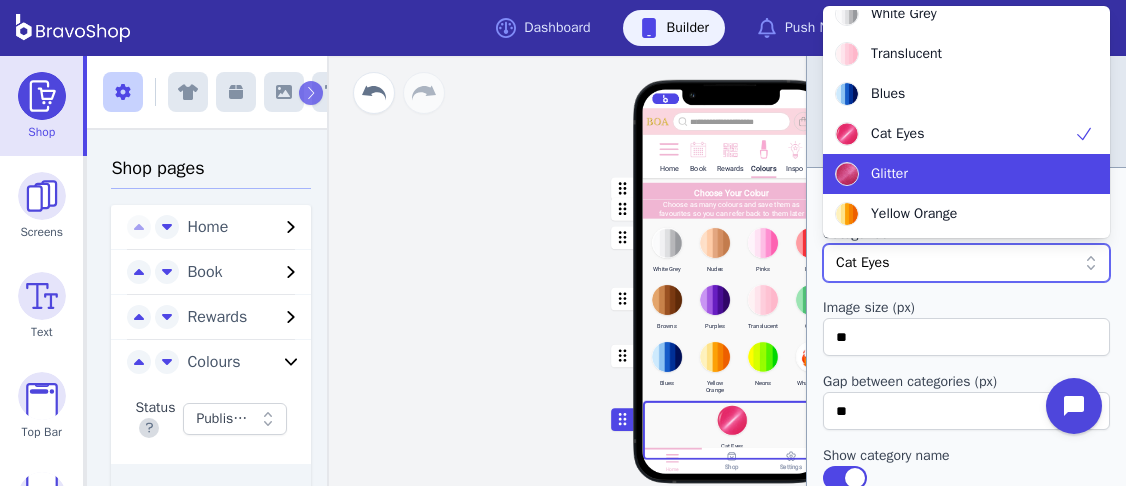 click on "Glitter" at bounding box center (954, 174) 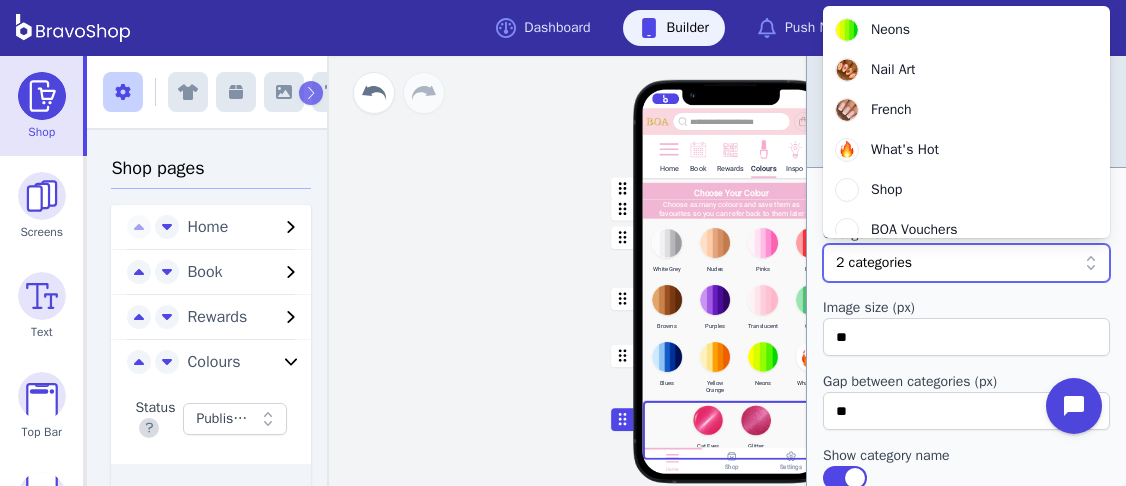scroll, scrollTop: 2, scrollLeft: 0, axis: vertical 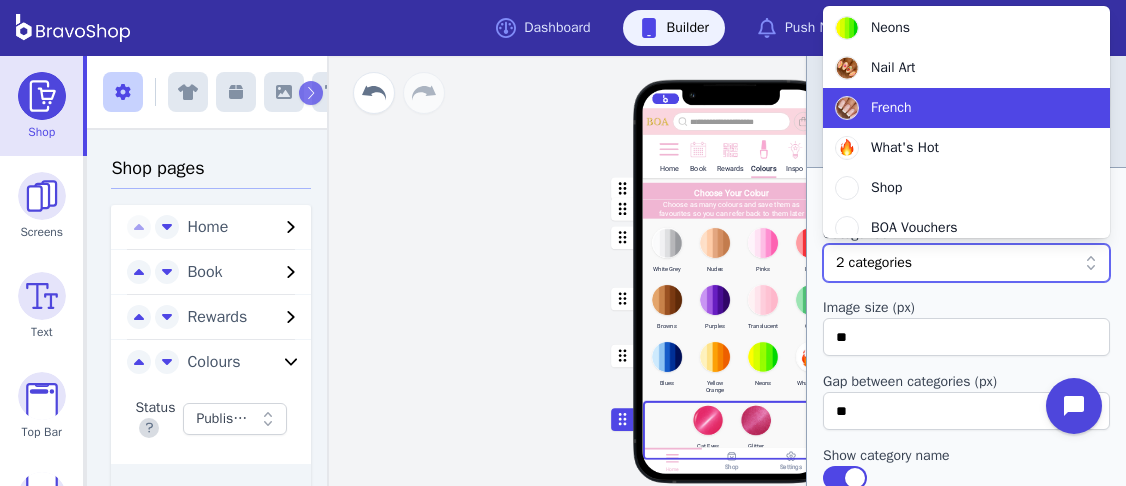click on "French" at bounding box center [954, 108] 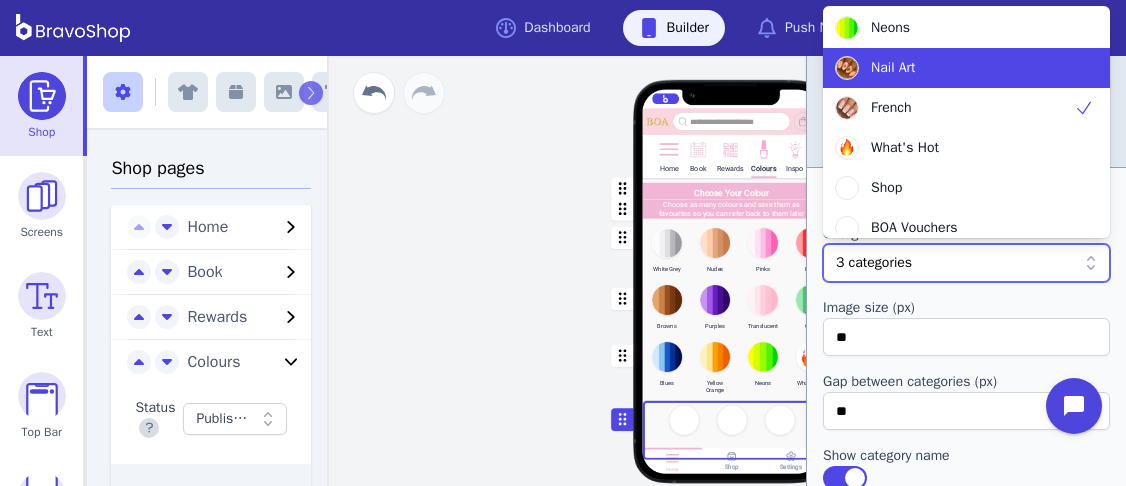 click on "Nail Art" at bounding box center (954, 68) 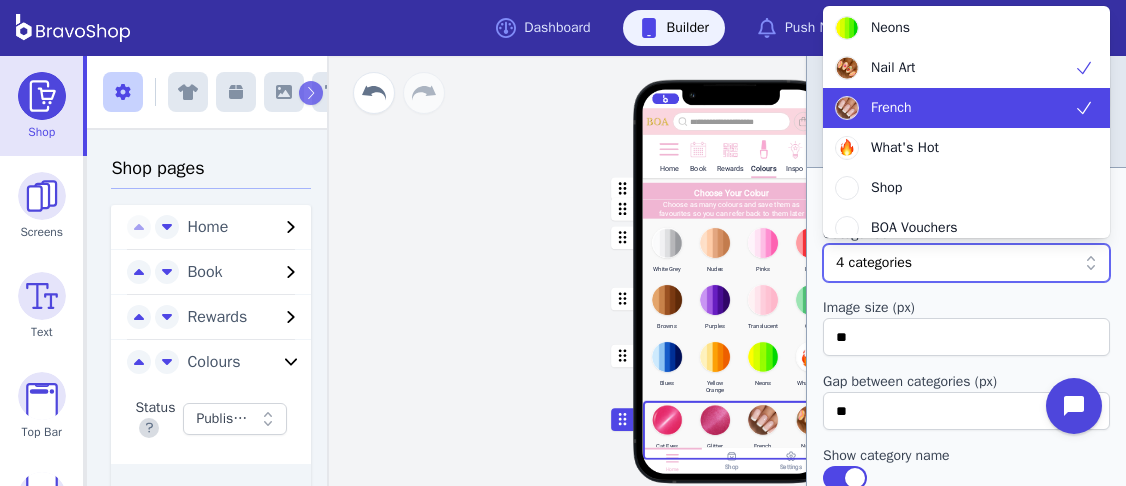 click on "Home Book Rewards Colours Inspo Choose Your Colour Choose as many colours and save them as favourites so you can refer back to them later
White Grey Nudes Pinks Reds Browns Purples Translucent Olive Blues Yellow Orange Neons What's Hot Cat Eyes Glitter French Nail Art Drag a block here to get started Home Shop Settings" at bounding box center [731, 271] 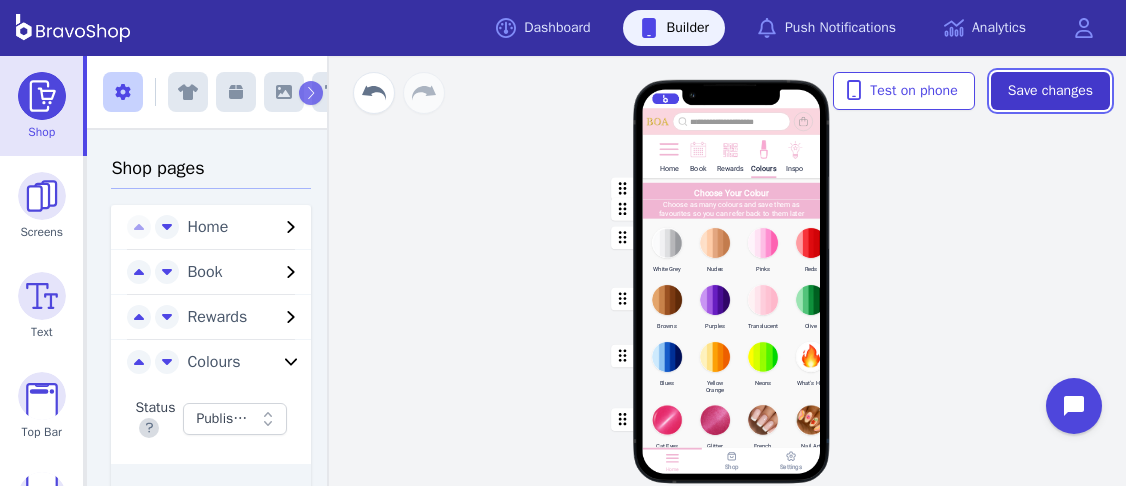 click on "Save changes" at bounding box center [1050, 91] 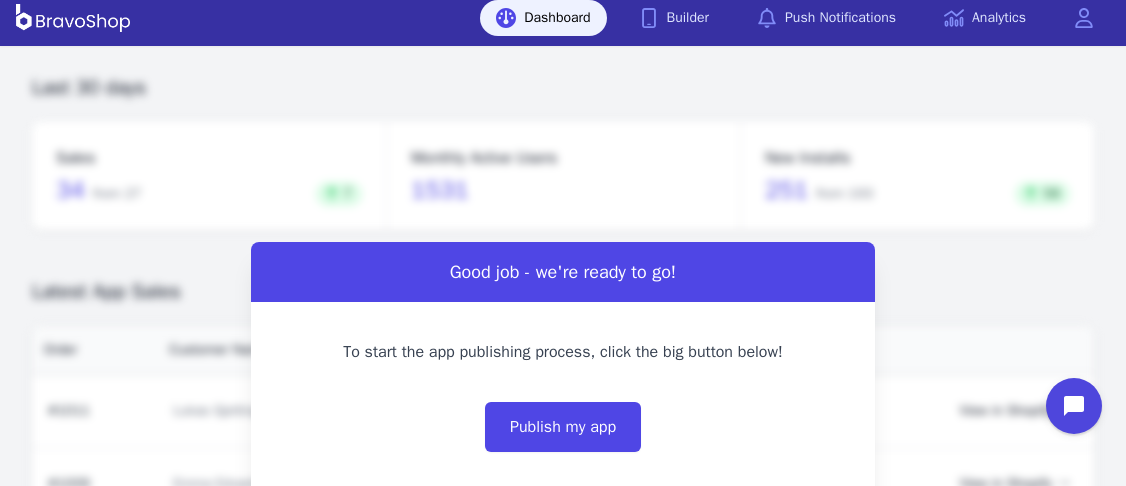 scroll, scrollTop: 0, scrollLeft: 0, axis: both 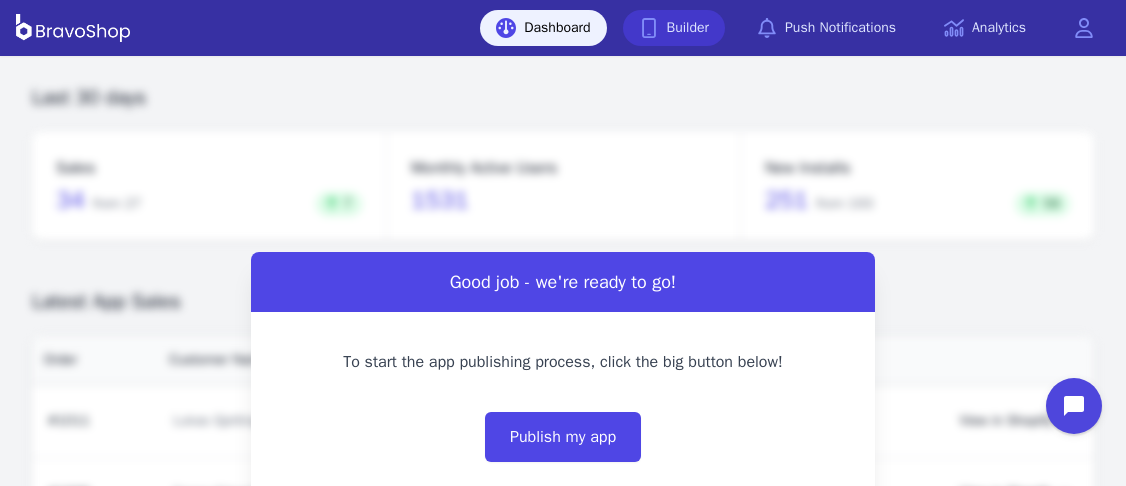 click on "Builder" at bounding box center (674, 28) 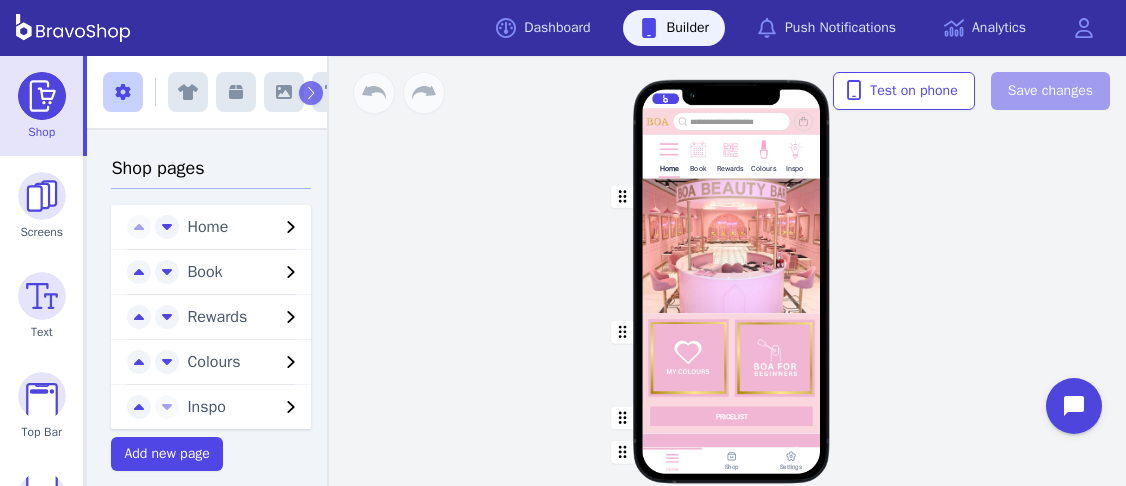 click on "Colours" at bounding box center (233, 227) 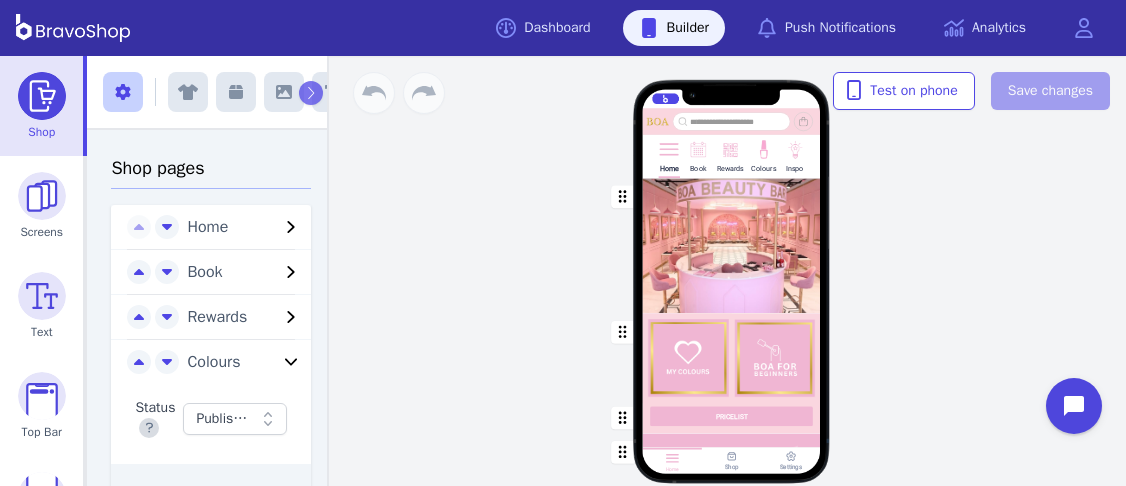 click at bounding box center [668, 148] 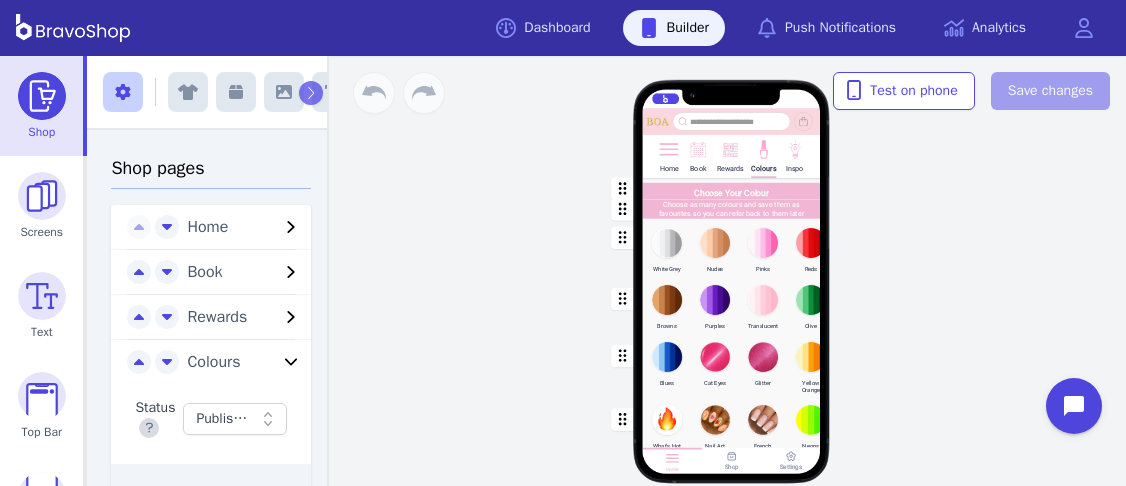 click at bounding box center (732, 189) 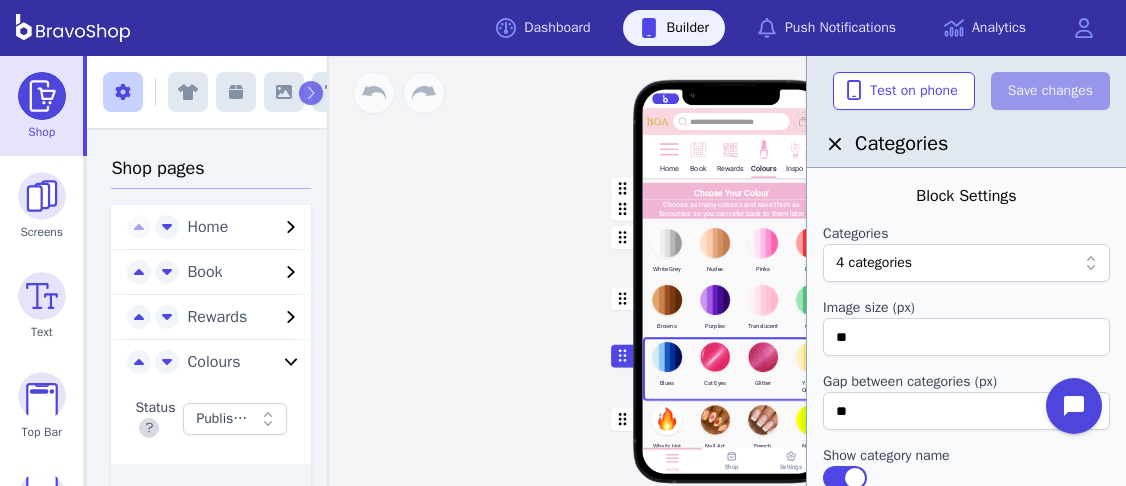 click on "Home Book Rewards Colours Inspo Choose Your Colour Choose as many colours and save them as favourites so you can refer back to them later
White Grey Nudes Pinks Reds Browns Purples Translucent Olive Blues Cat Eyes Glitter Yellow Orange What's Hot Nail Art French Neons Drag a block here to get started Home Shop Settings" at bounding box center [731, 271] 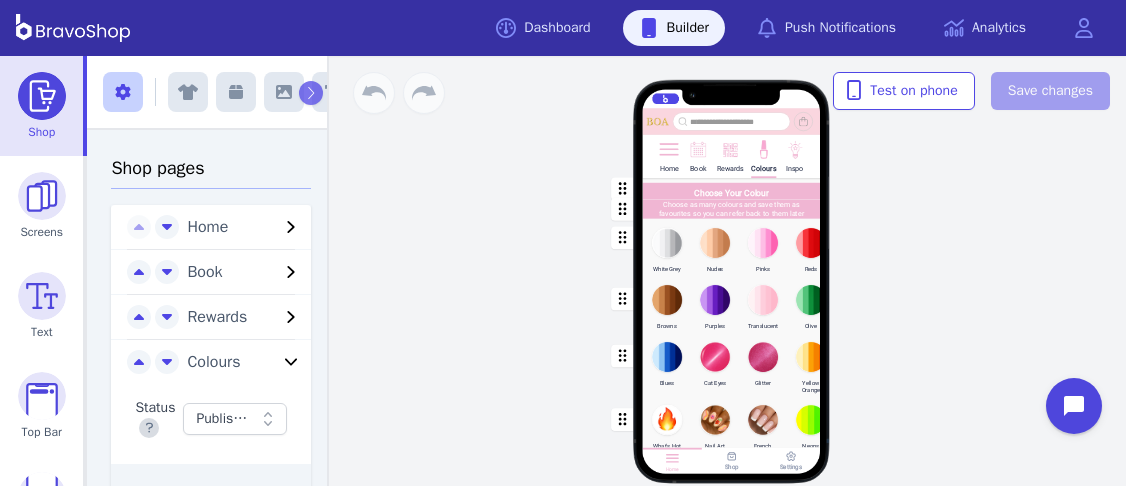 click at bounding box center (732, 189) 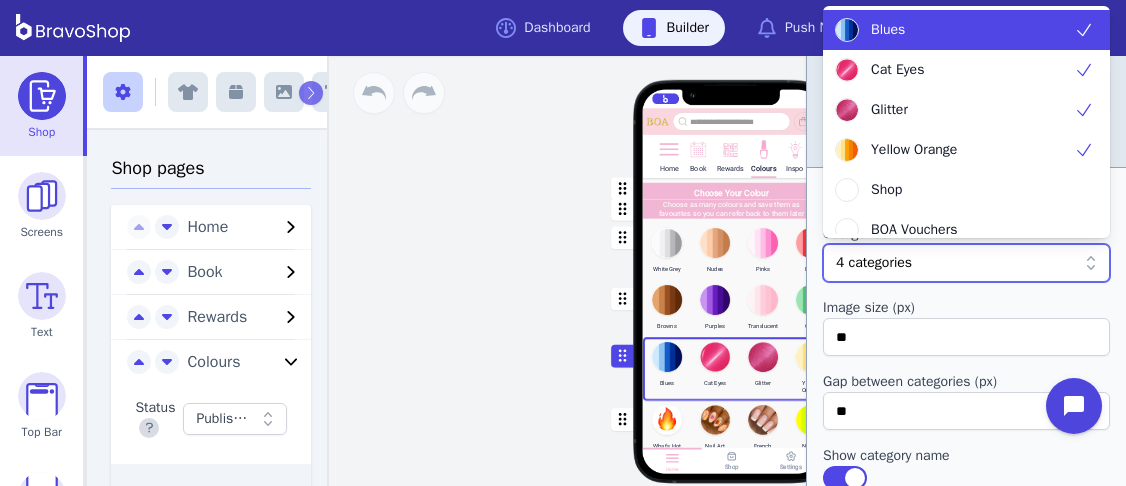 click at bounding box center [994, 263] 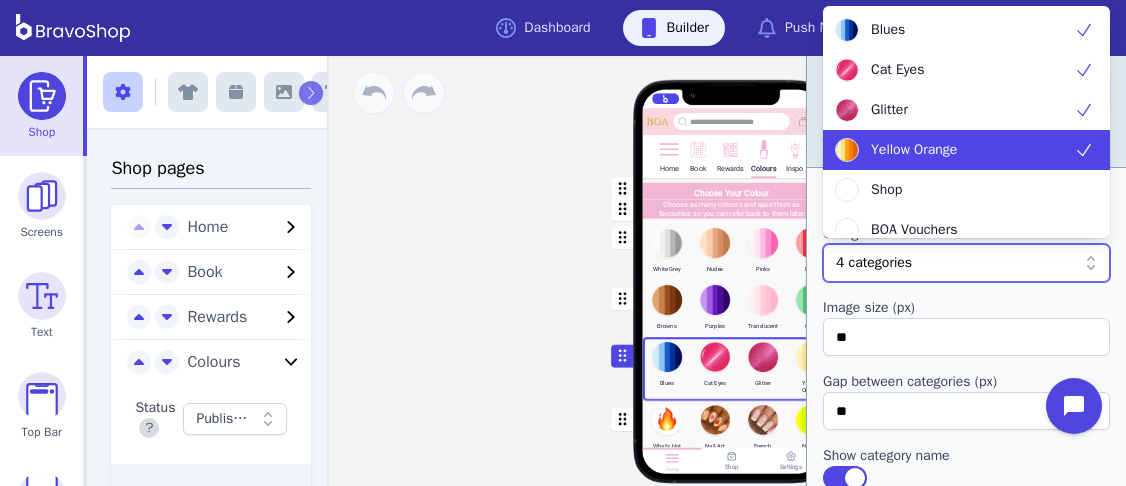 click on "Yellow Orange" at bounding box center [954, 150] 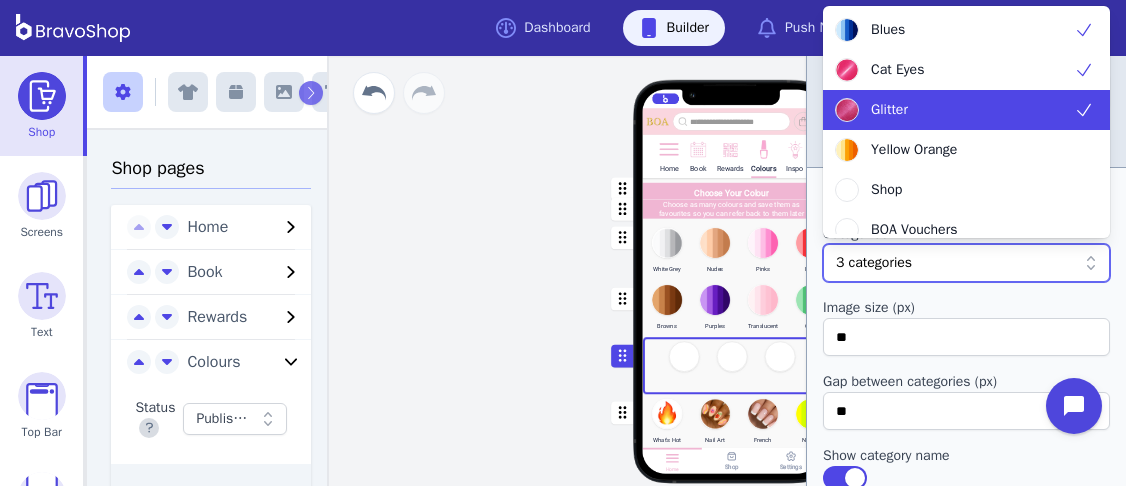 click on "Glitter" at bounding box center [954, 110] 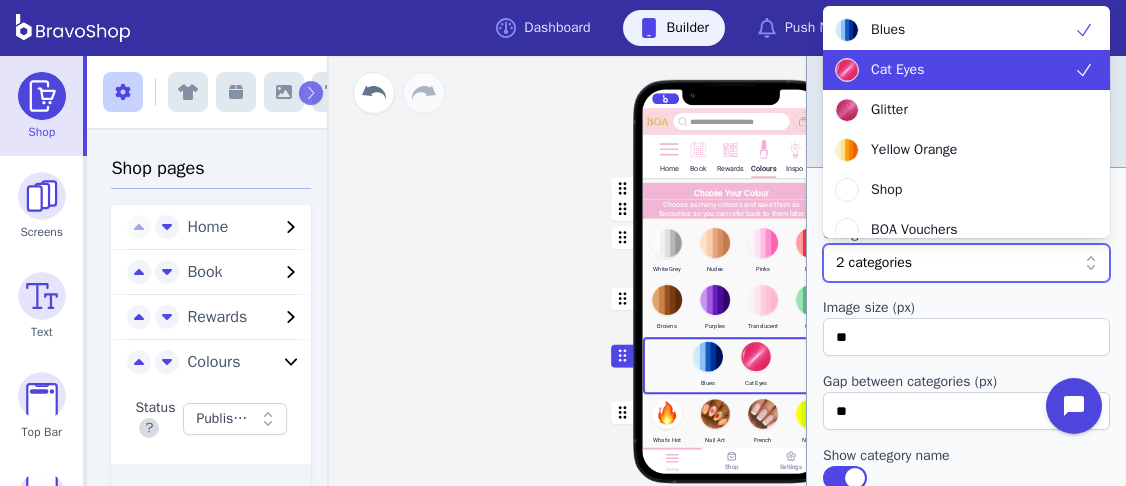 click on "Cat Eyes" at bounding box center (954, 70) 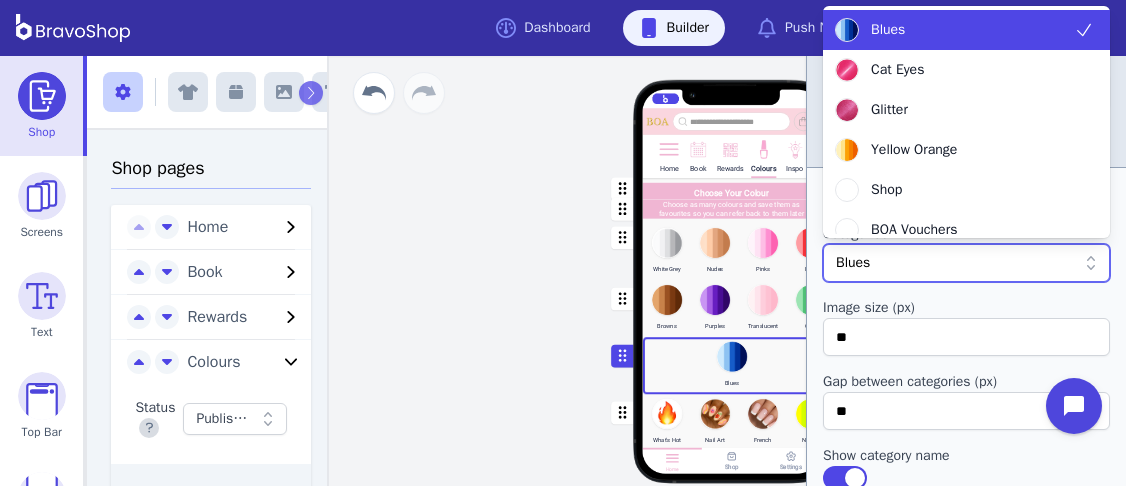 click on "Blues" at bounding box center (954, 30) 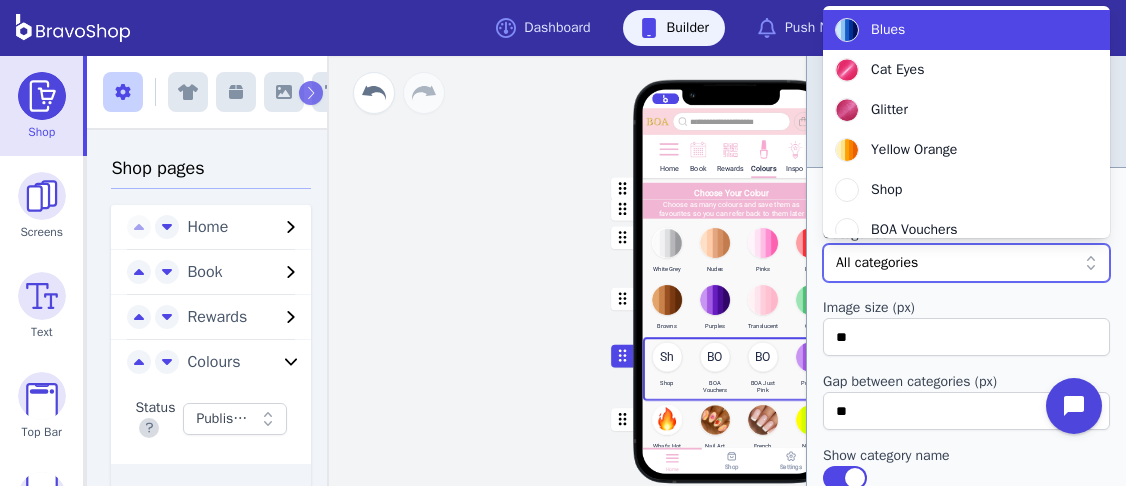 click on "Blues" at bounding box center (954, 30) 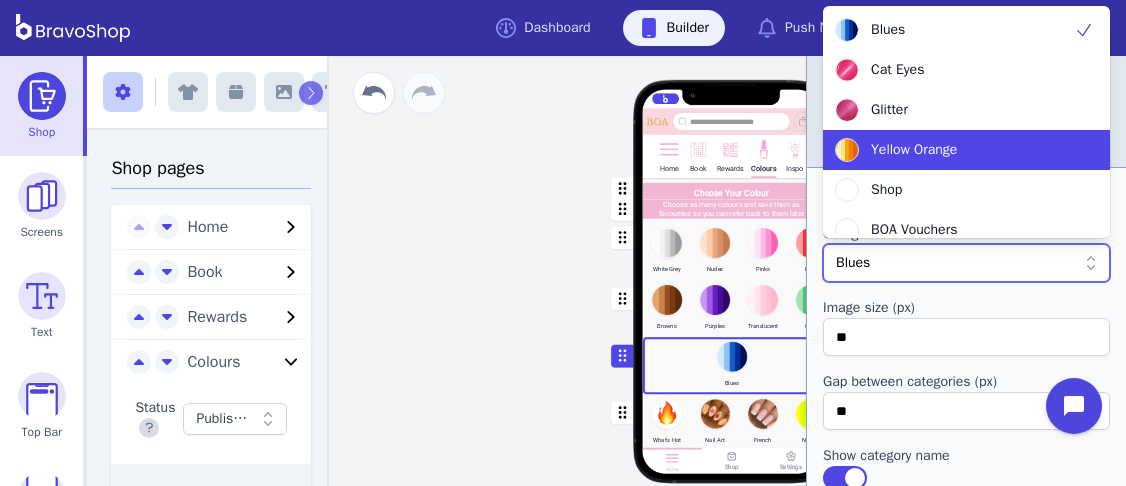 click on "Yellow Orange" at bounding box center [954, 150] 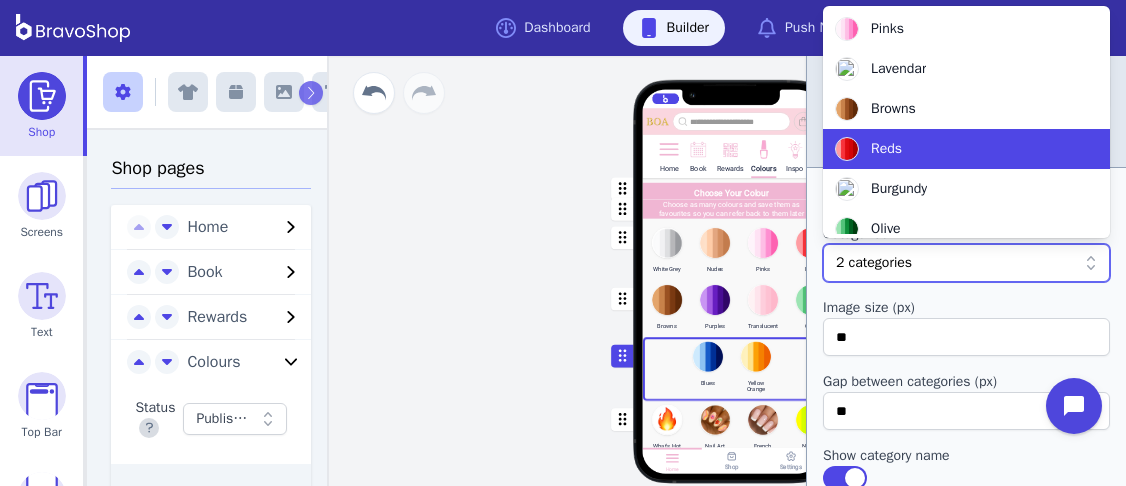 scroll, scrollTop: 576, scrollLeft: 0, axis: vertical 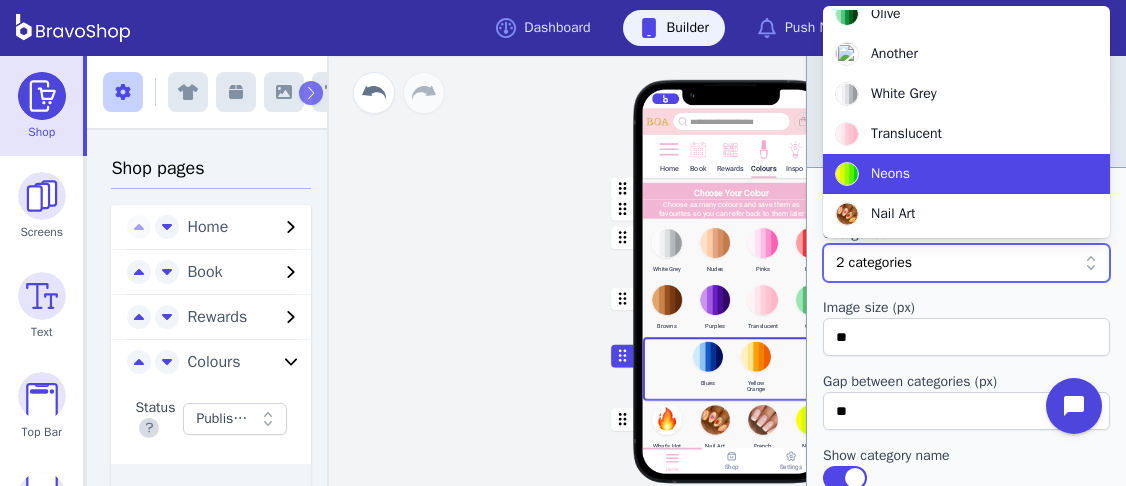 click on "Neons" at bounding box center [954, 174] 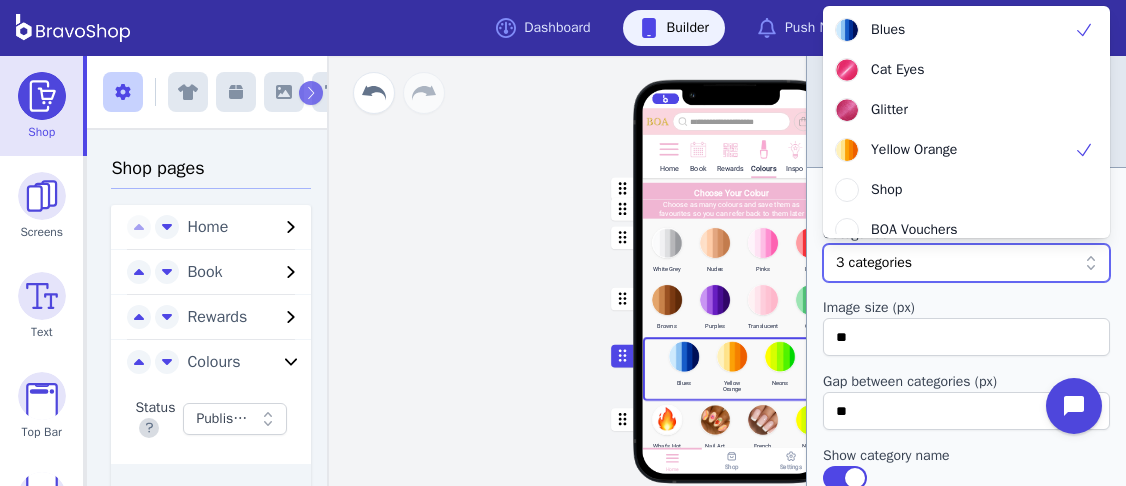 scroll, scrollTop: 656, scrollLeft: 0, axis: vertical 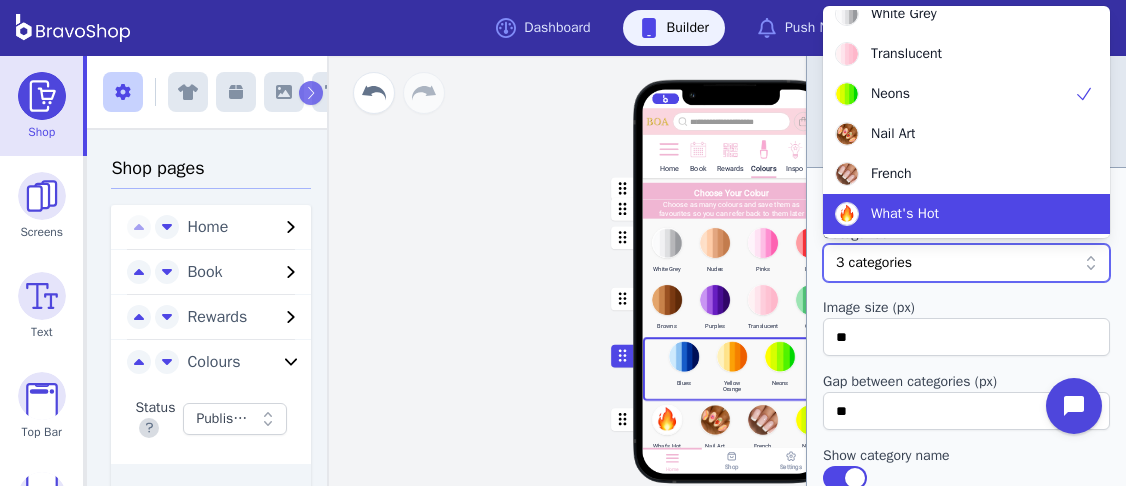 click on "What's Hot" at bounding box center (954, 214) 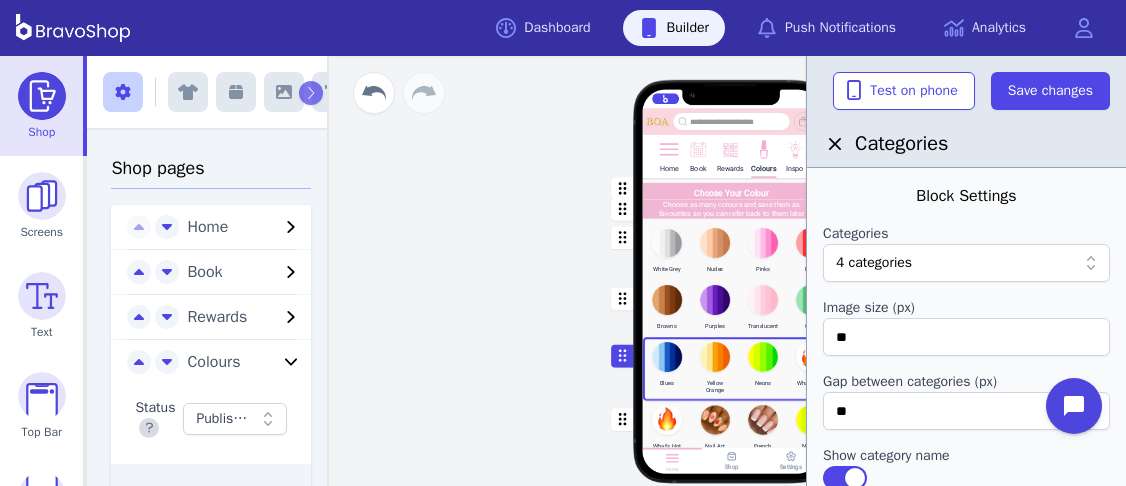 click on "Home Book Rewards Colours Inspo Choose Your Colour Choose as many colours and save them as favourites so you can refer back to them later
White Grey Nudes Pinks Reds Browns Purples Translucent Olive Blues Yellow Orange Neons What's Hot What's Hot Nail Art French Neons Drag a block here to get started Home Shop Settings" at bounding box center [731, 271] 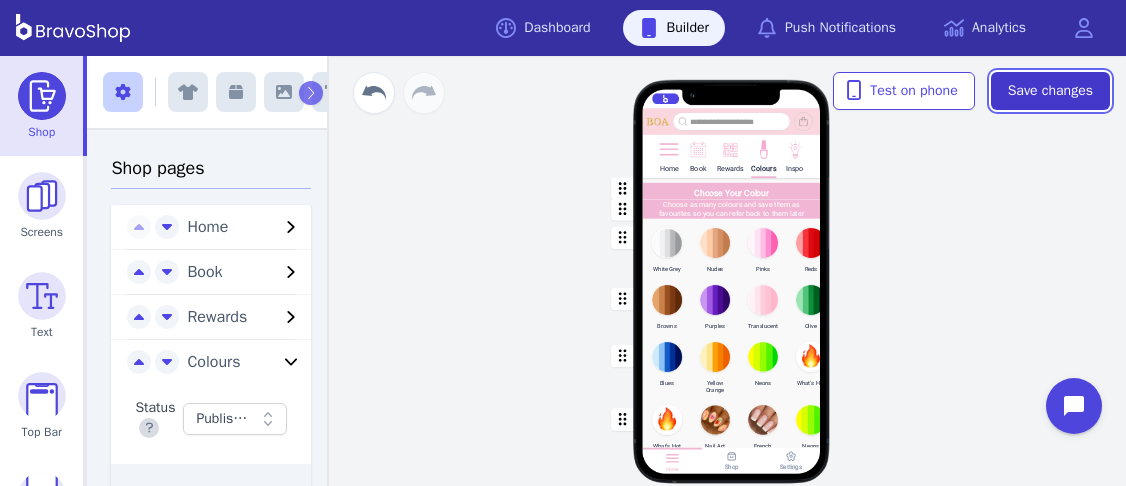 click on "Save changes" at bounding box center [1050, 91] 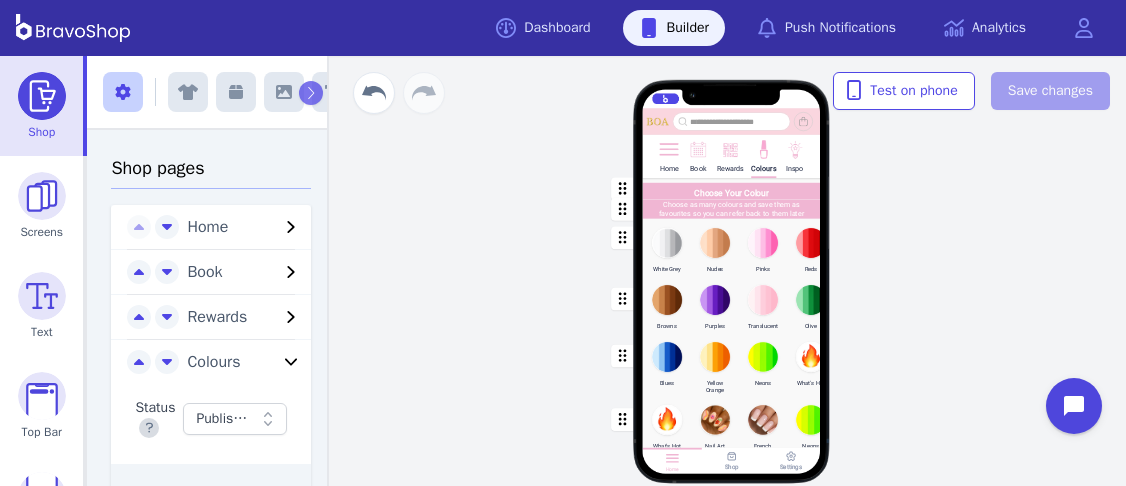 click at bounding box center [732, 189] 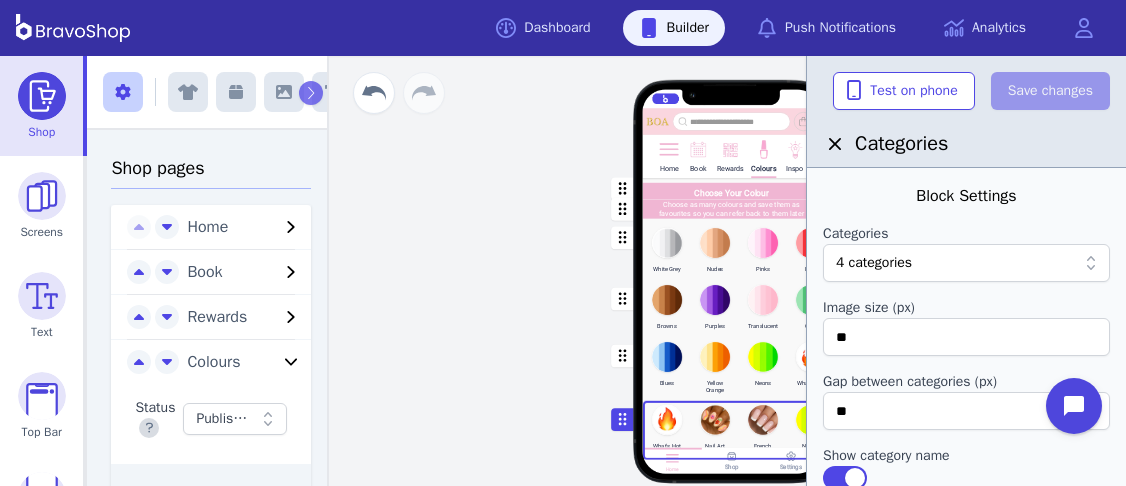 click at bounding box center [994, 263] 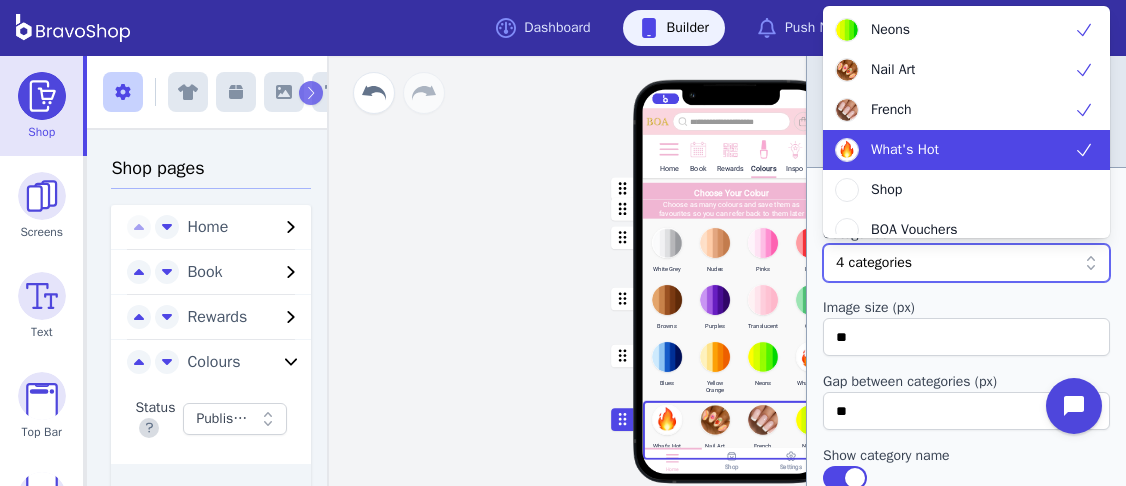 click at bounding box center (1084, 150) 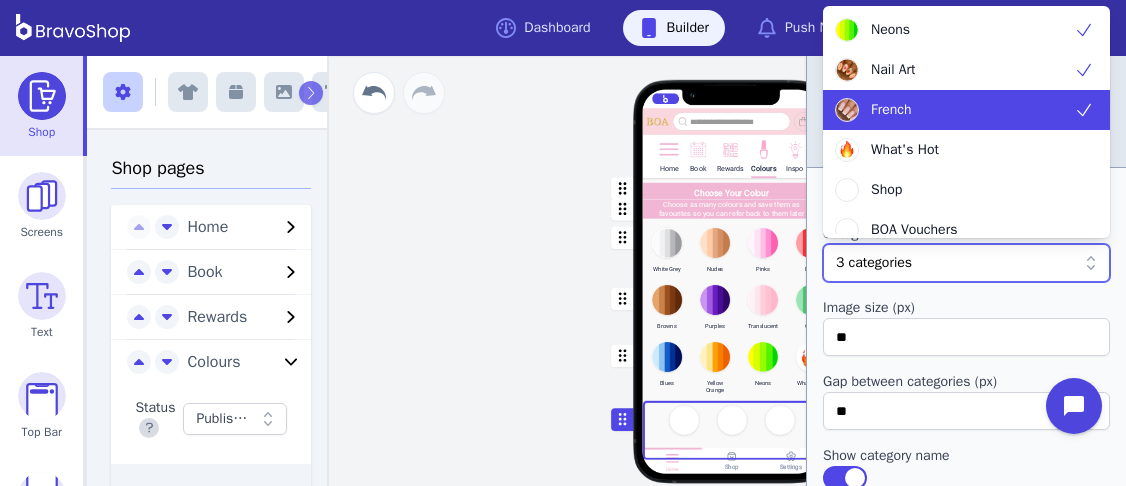 click at bounding box center (1084, 110) 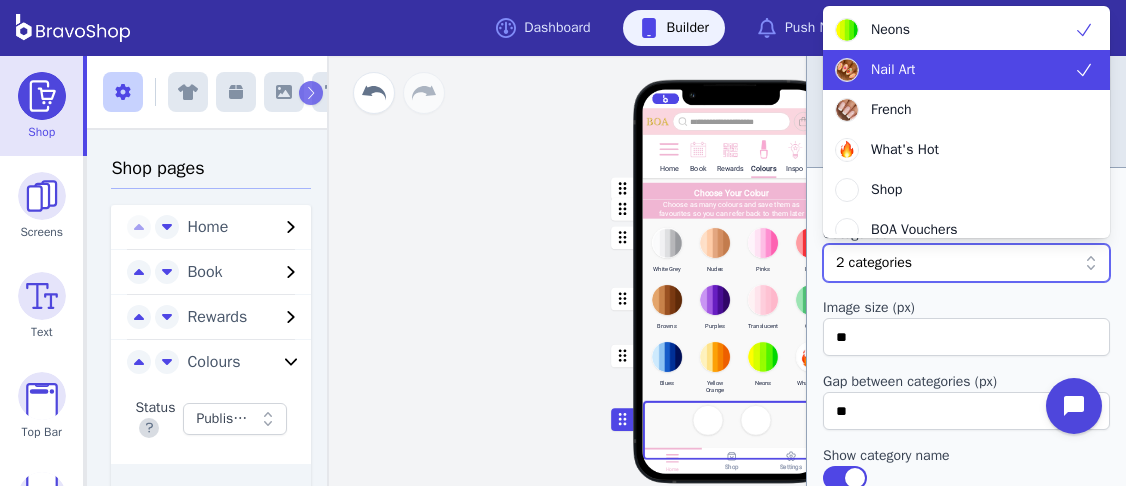 click at bounding box center [1084, 70] 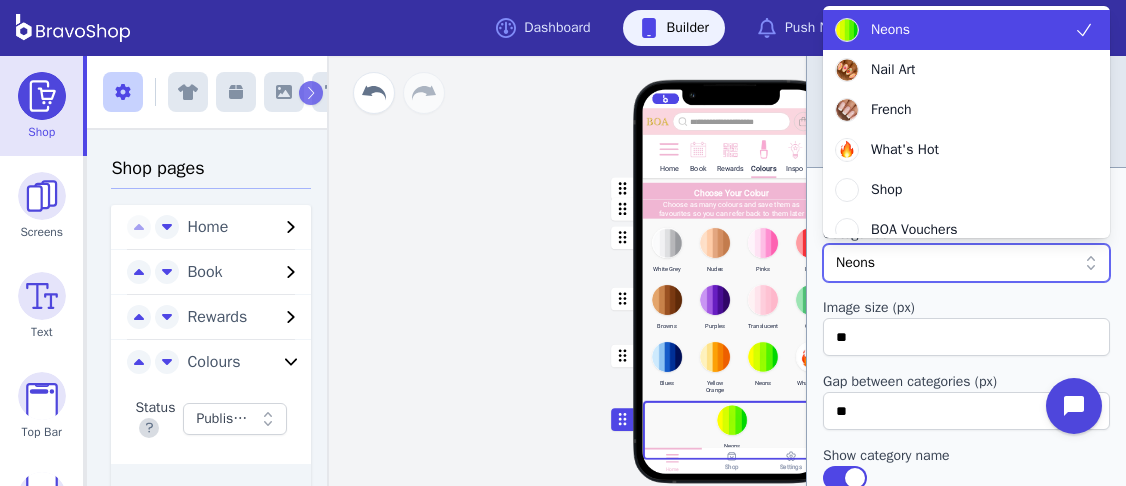 click at bounding box center [1084, 30] 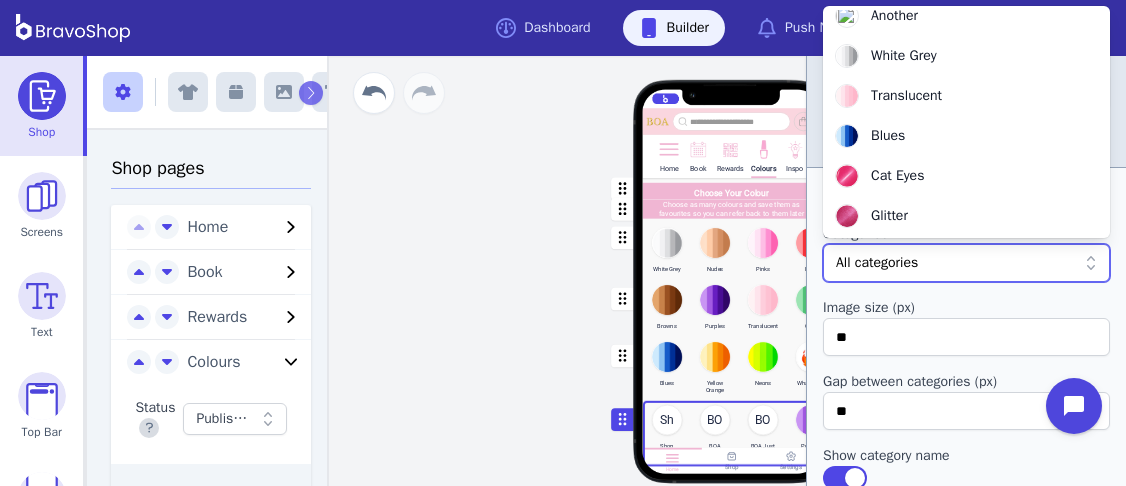 scroll, scrollTop: 656, scrollLeft: 0, axis: vertical 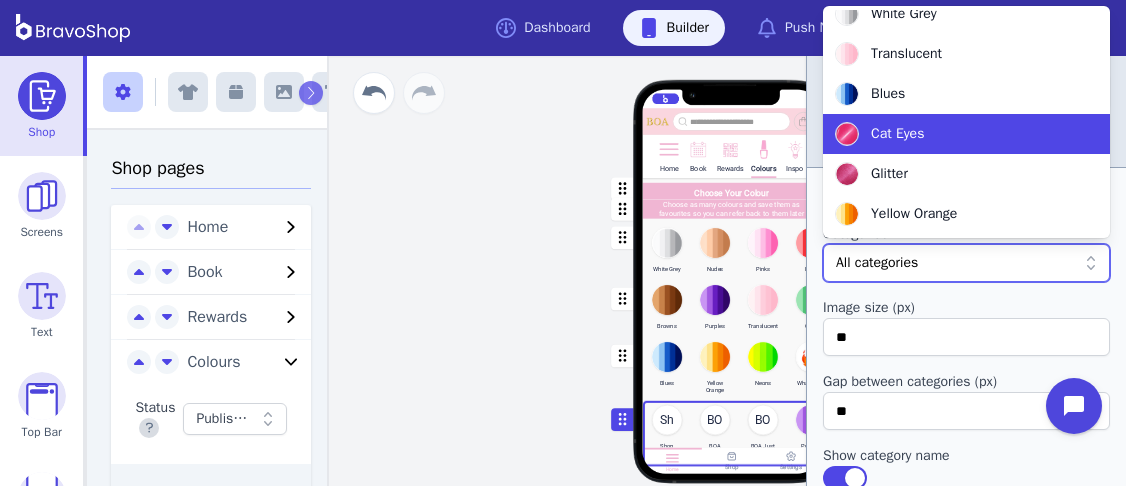 click on "Cat Eyes" at bounding box center [954, 134] 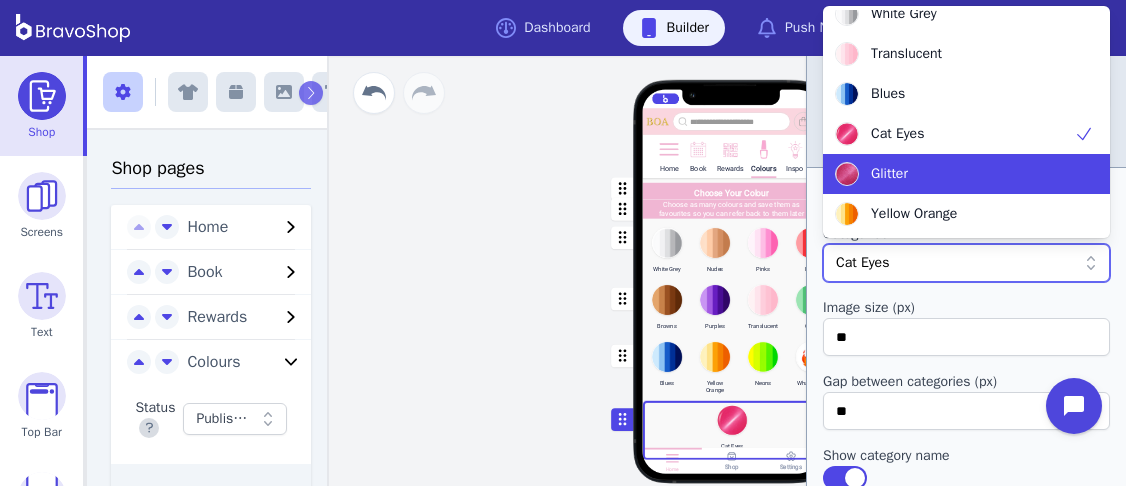 click on "Glitter" at bounding box center (954, 174) 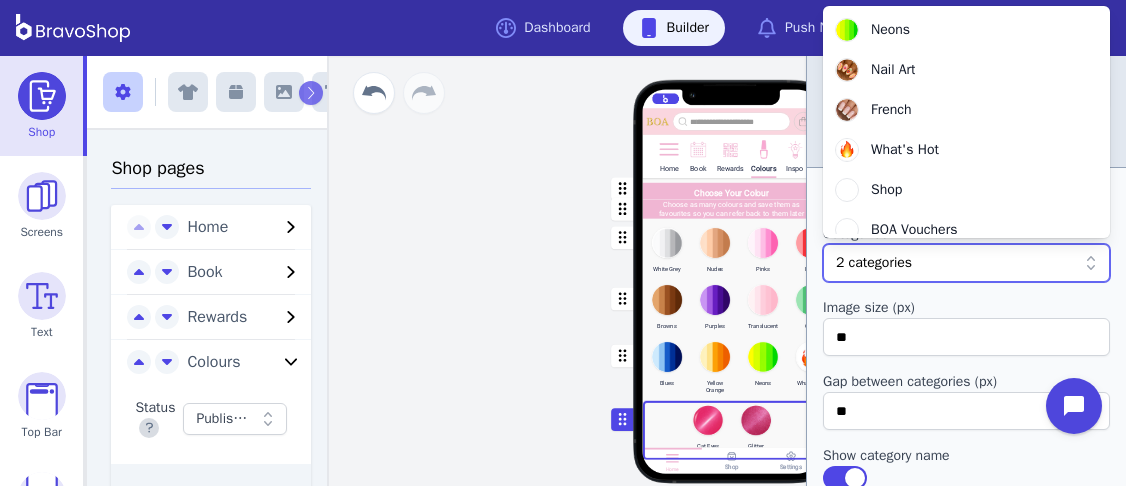 scroll, scrollTop: 2, scrollLeft: 0, axis: vertical 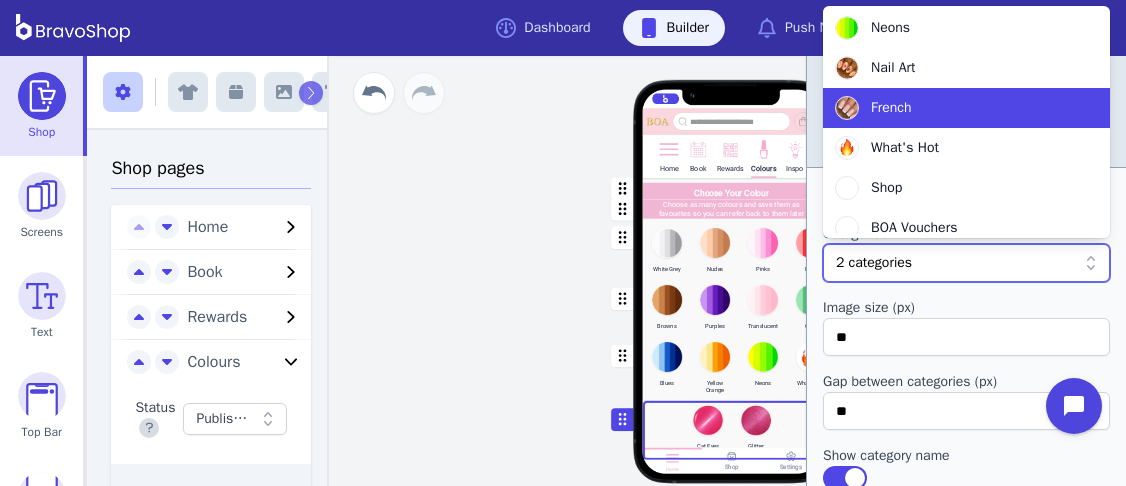 click on "French" at bounding box center (954, 108) 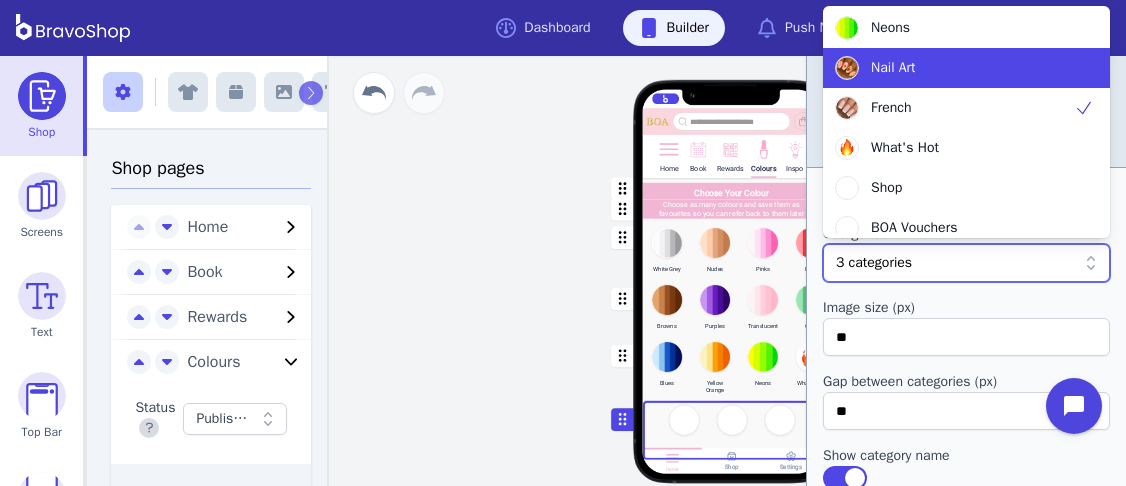 click on "Nail Art" at bounding box center [954, 68] 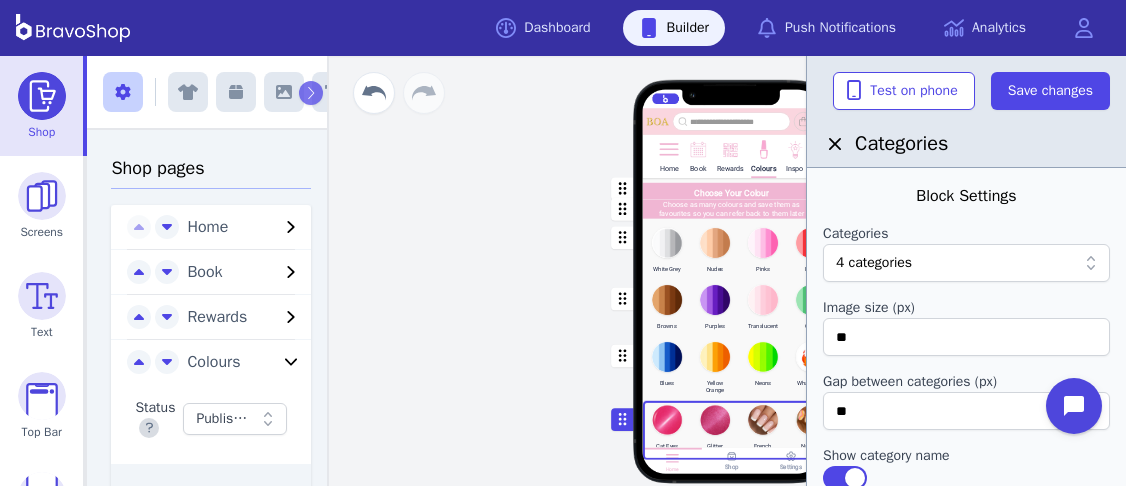 click on "Home Book Rewards Colours Inspo Choose Your Colour Choose as many colours and save them as favourites so you can refer back to them later
White Grey Nudes Pinks Reds Browns Purples Translucent Olive Blues Yellow Orange Neons What's Hot Cat Eyes Glitter French Nail Art Drag a block here to get started Home Shop Settings" at bounding box center (731, 271) 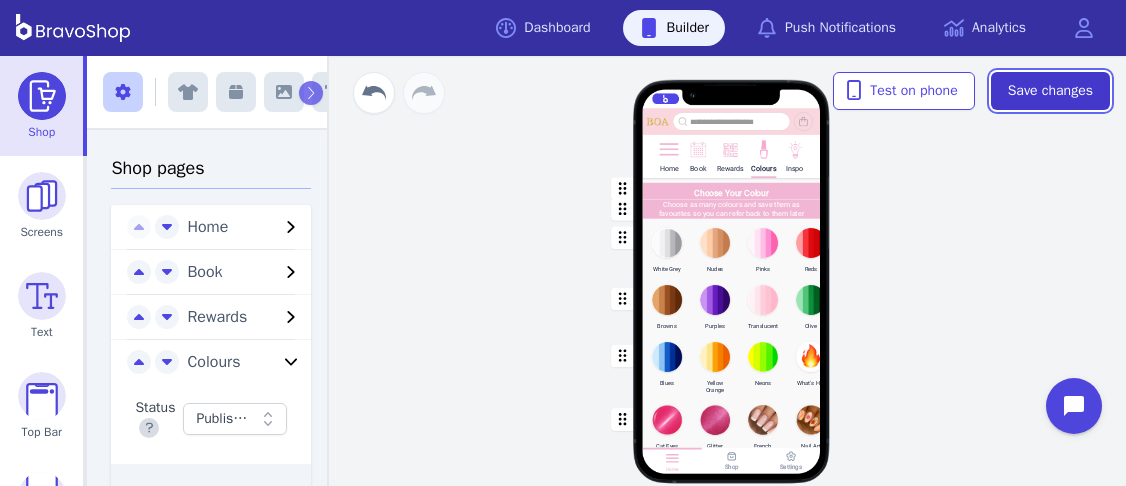click on "Save changes" at bounding box center [1050, 91] 